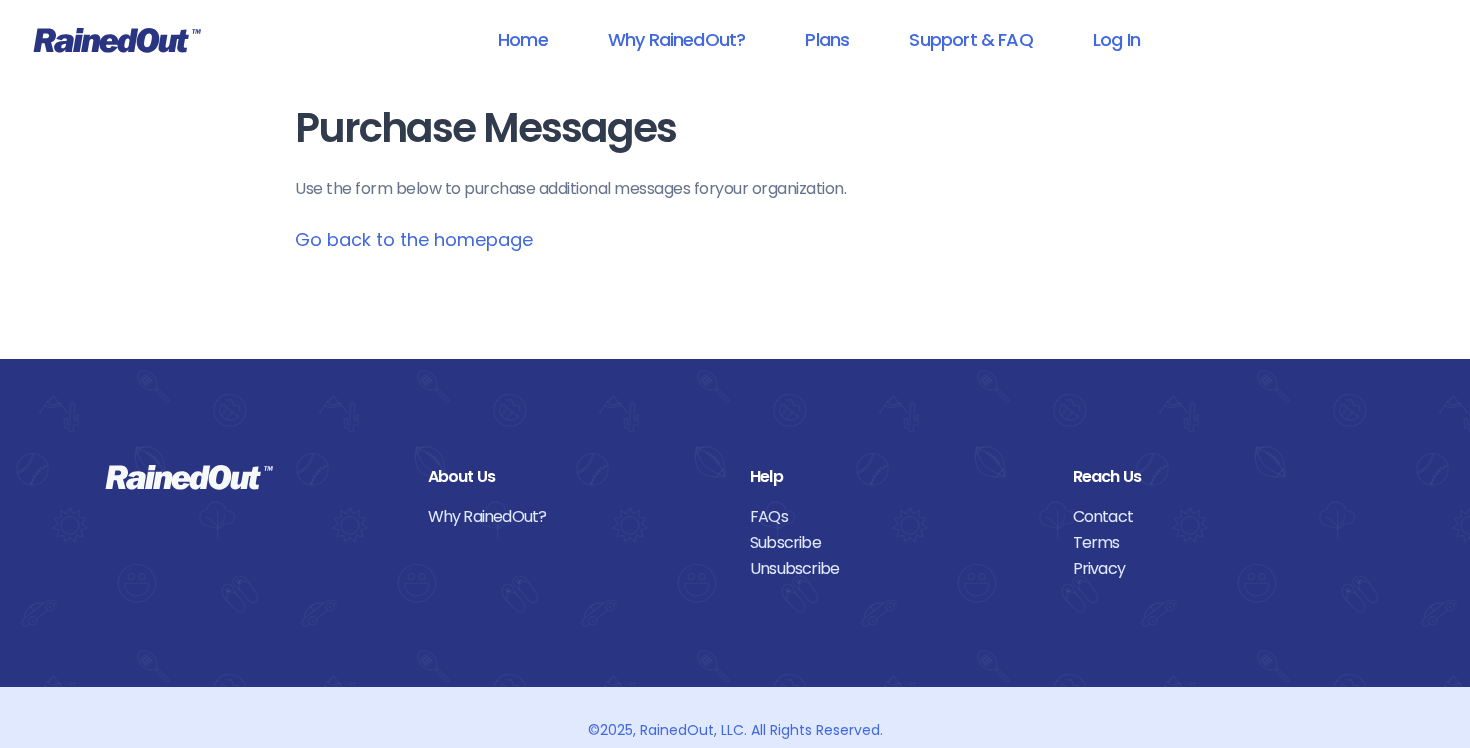 scroll, scrollTop: 0, scrollLeft: 0, axis: both 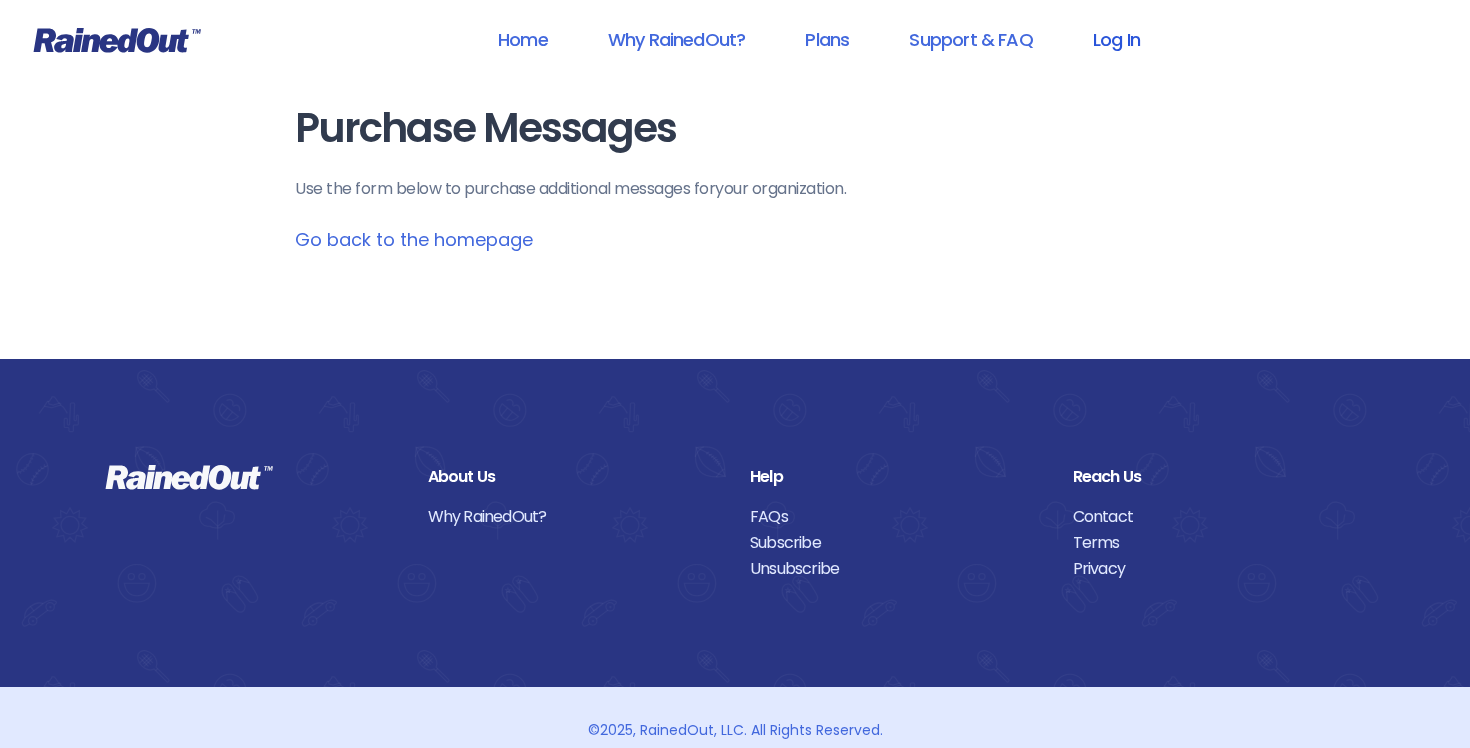 click on "Log In" at bounding box center [1116, 39] 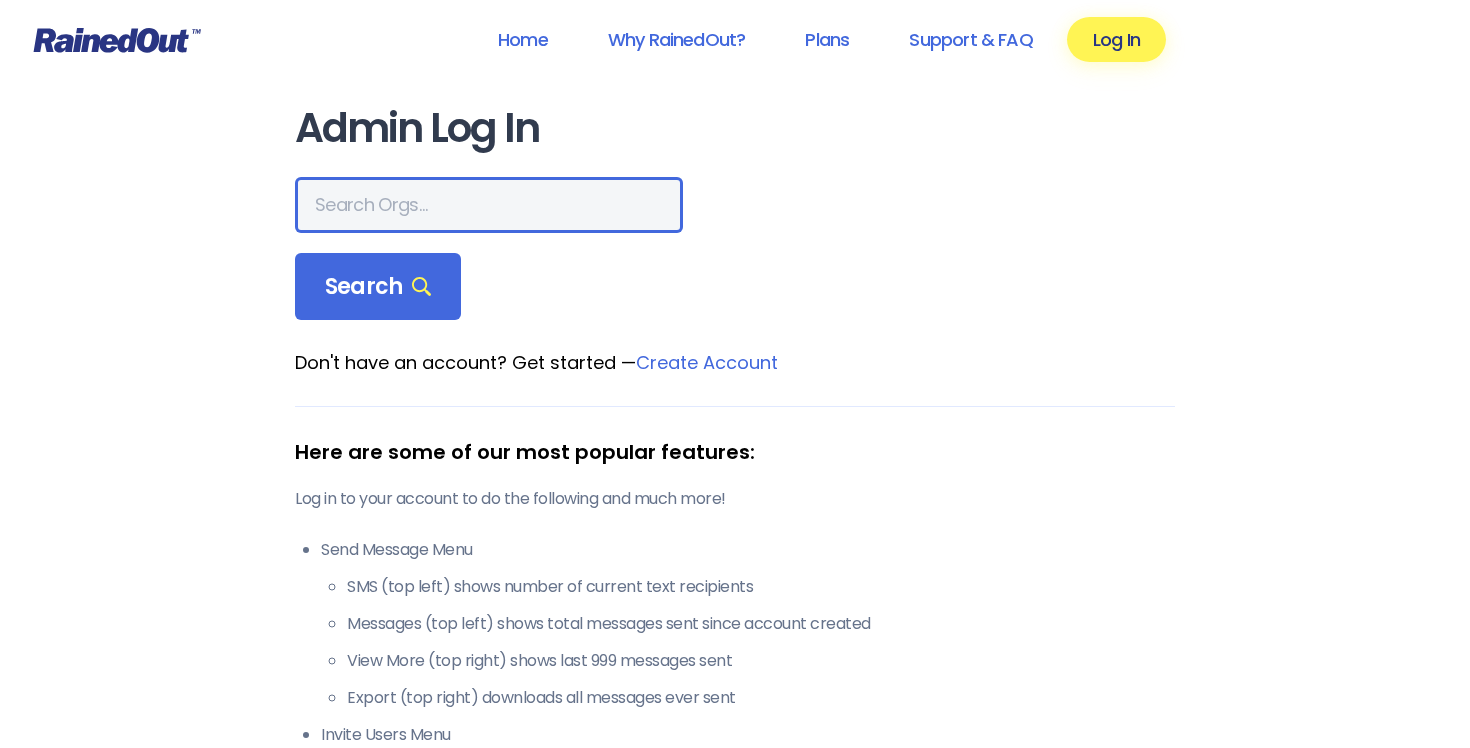 click at bounding box center [489, 205] 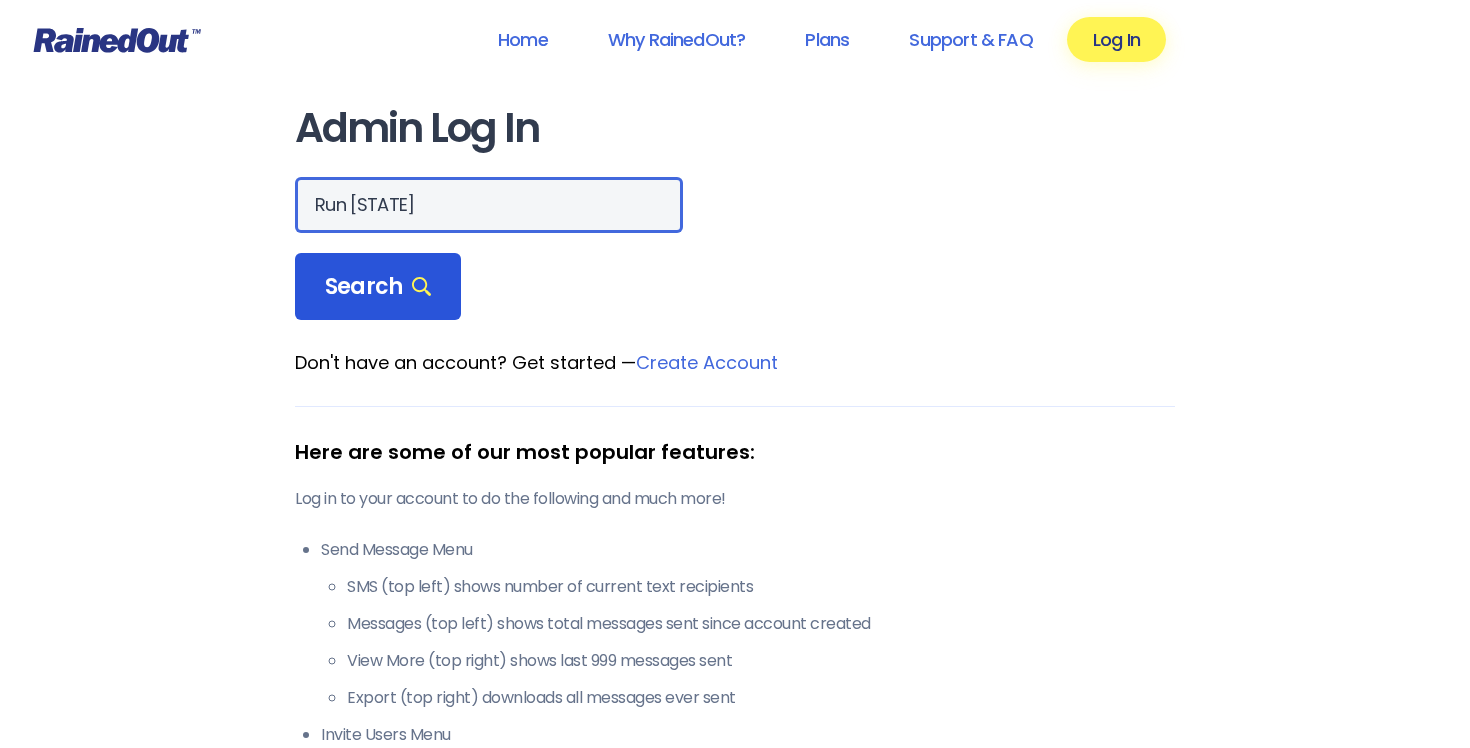 type on "Run [STATE]" 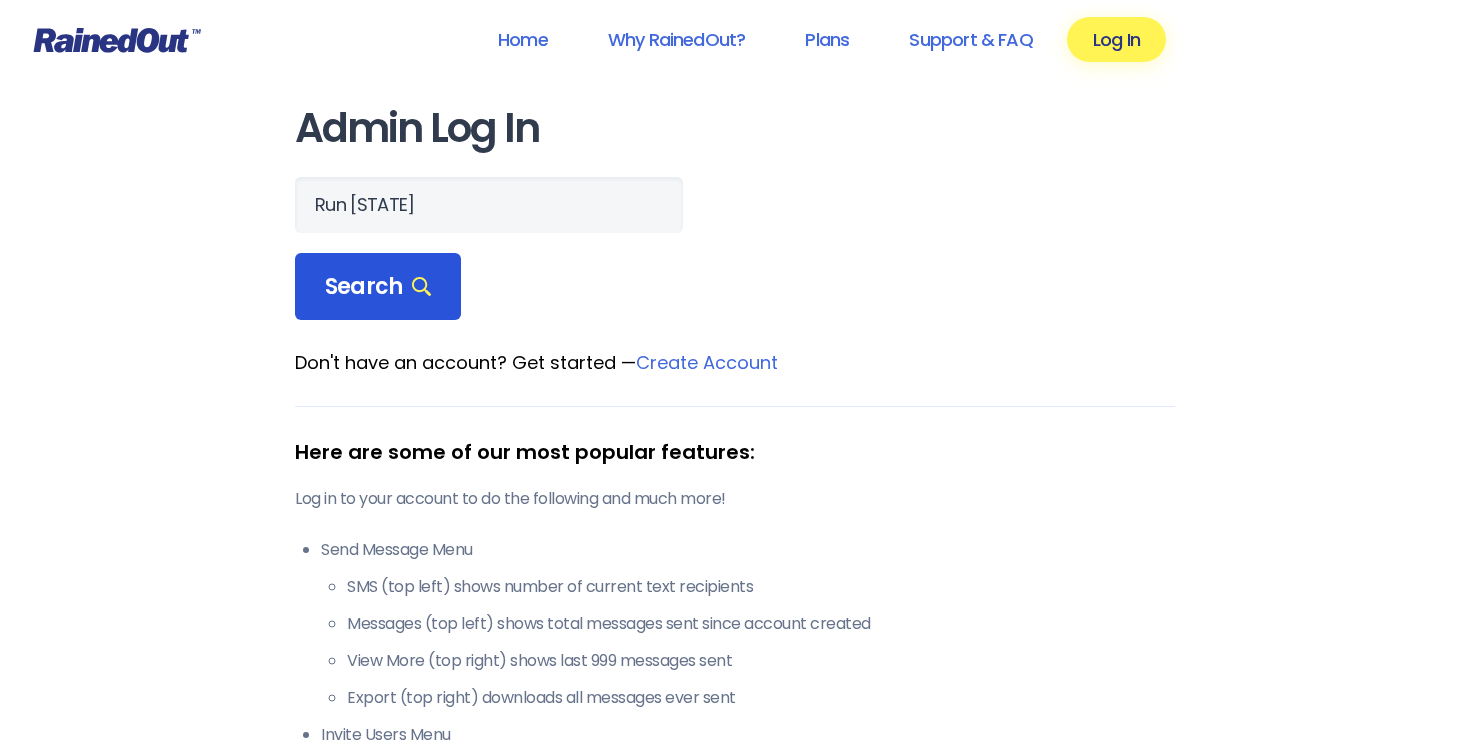 click on "Search" at bounding box center [378, 287] 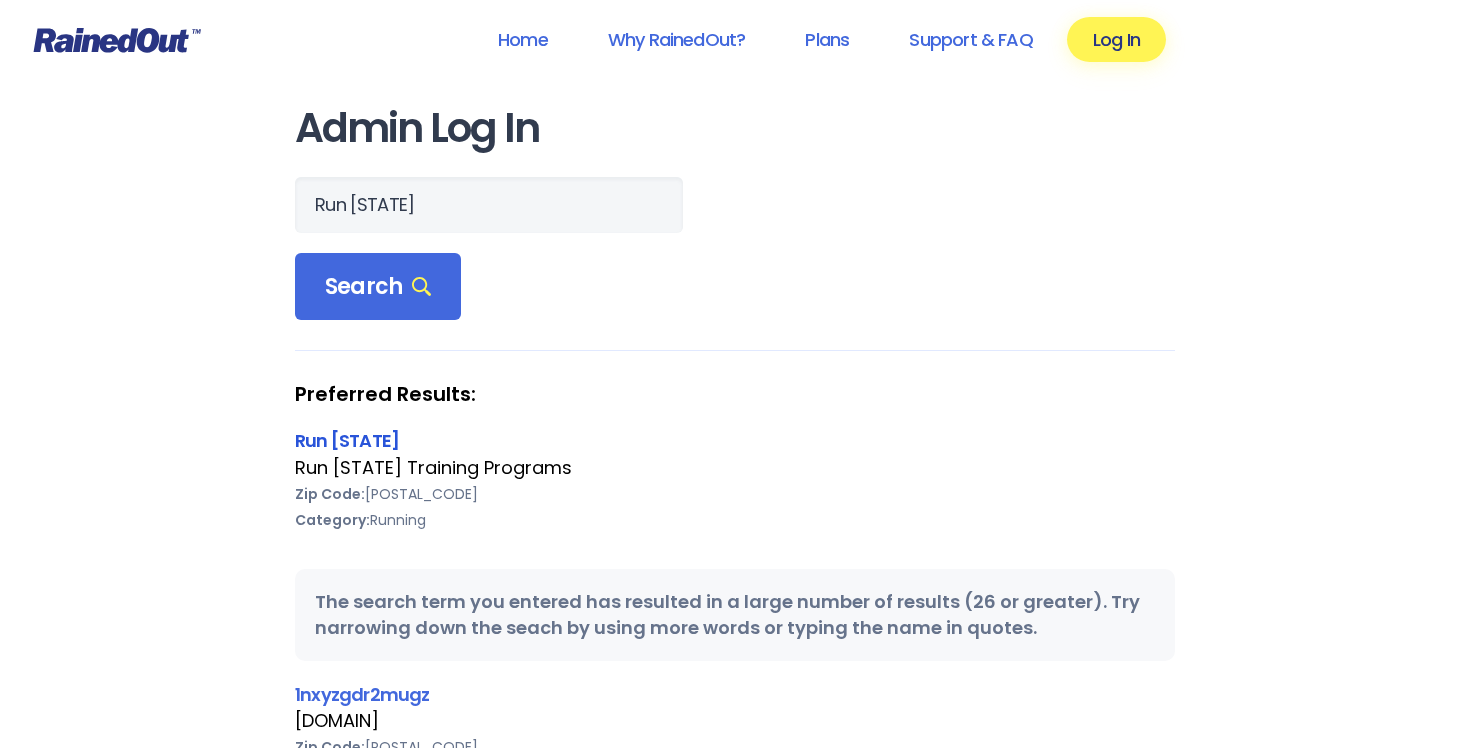 click on "Run [STATE]" at bounding box center (347, 440) 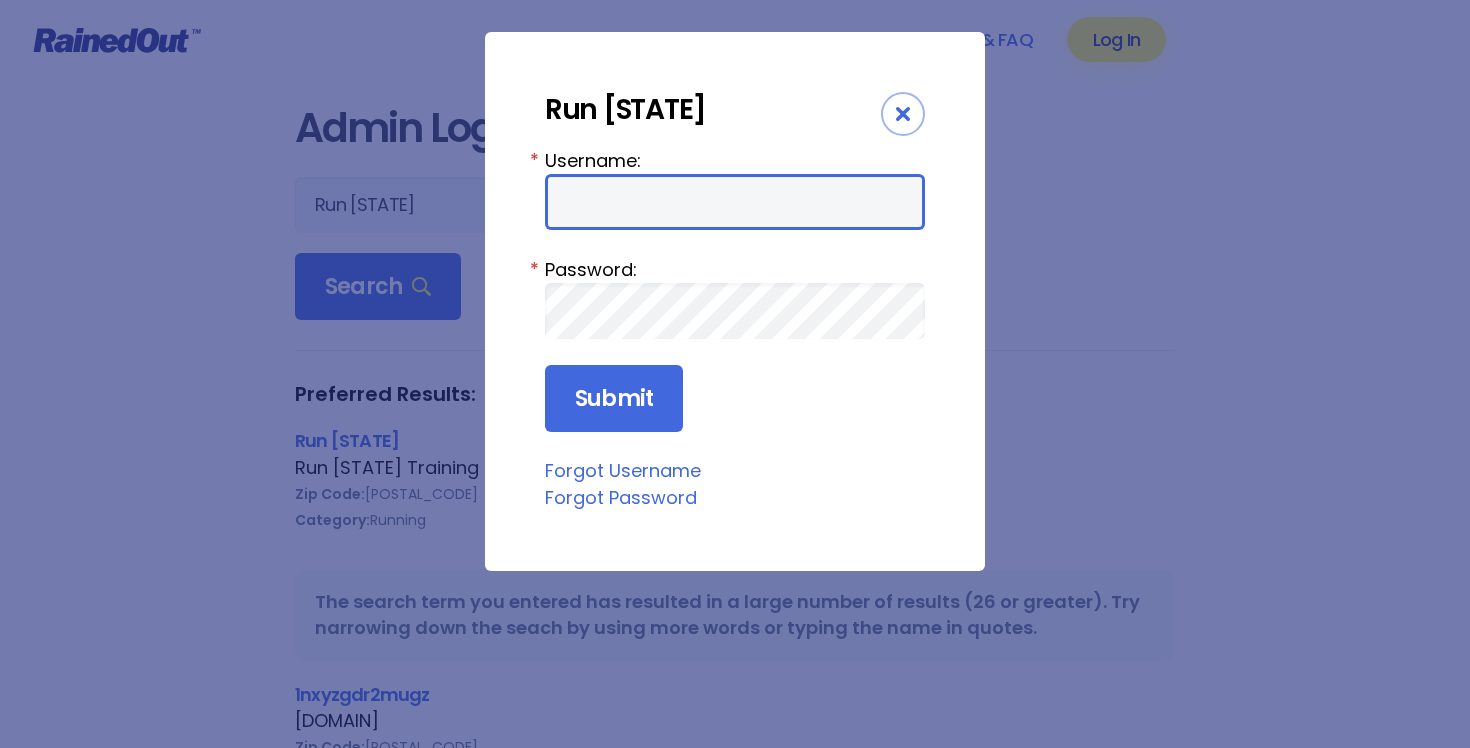 type on "RMCoach" 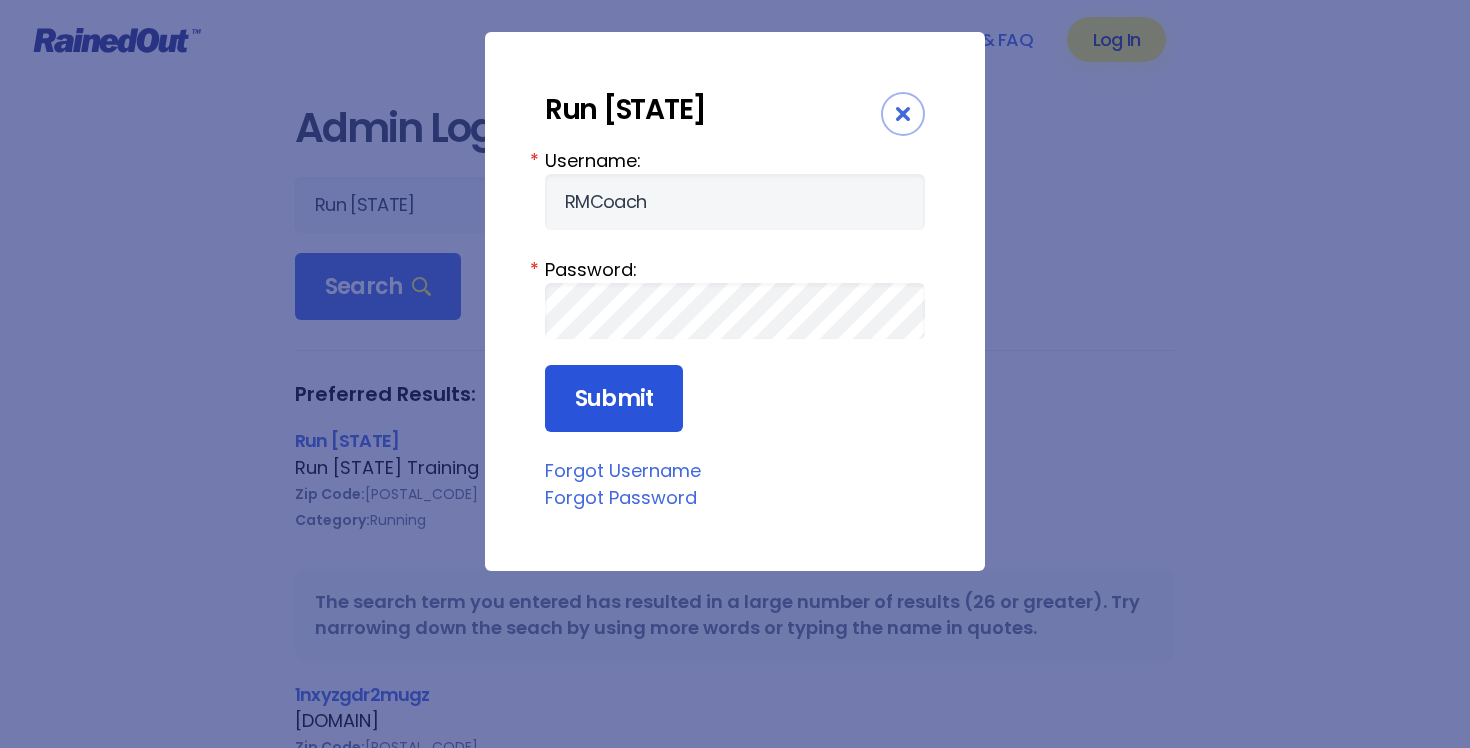 click on "Submit" at bounding box center (614, 399) 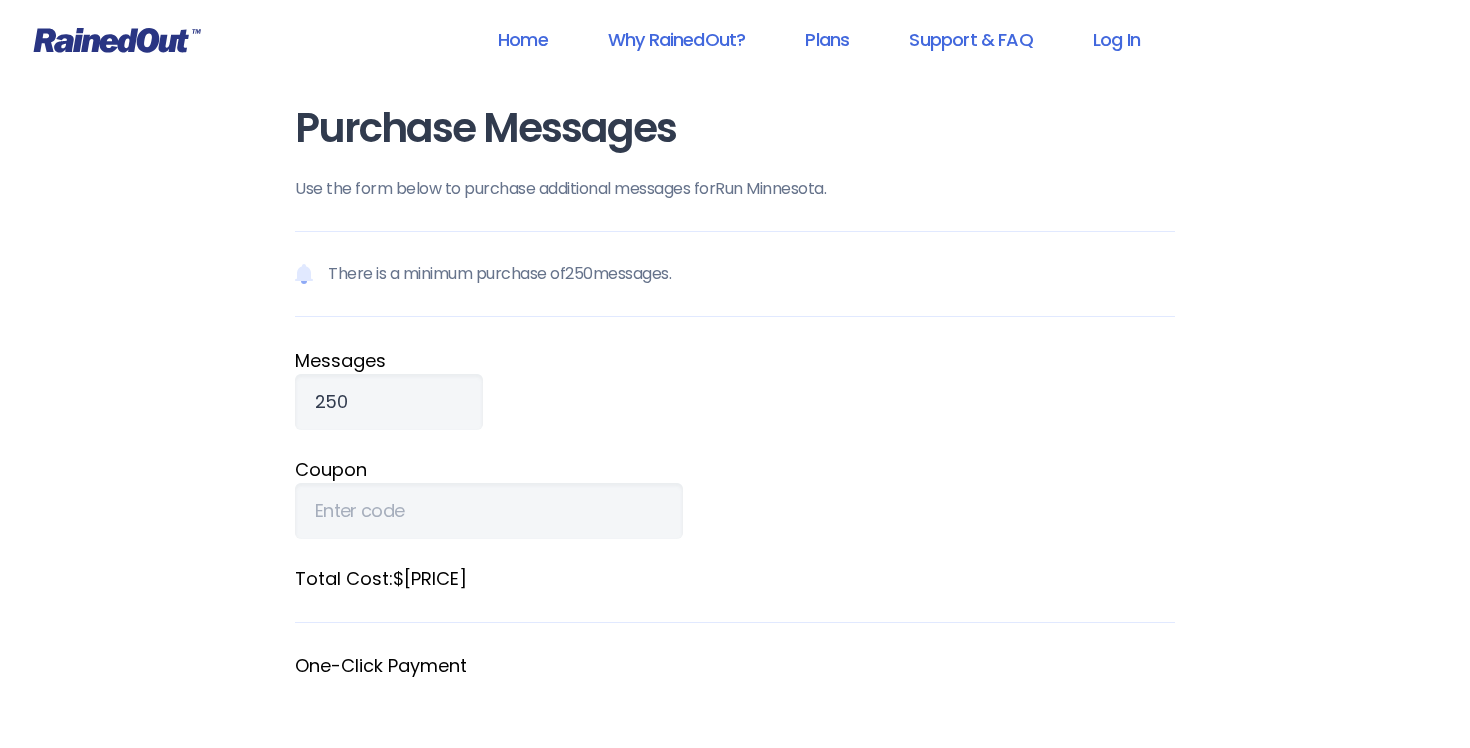 scroll, scrollTop: 185, scrollLeft: 0, axis: vertical 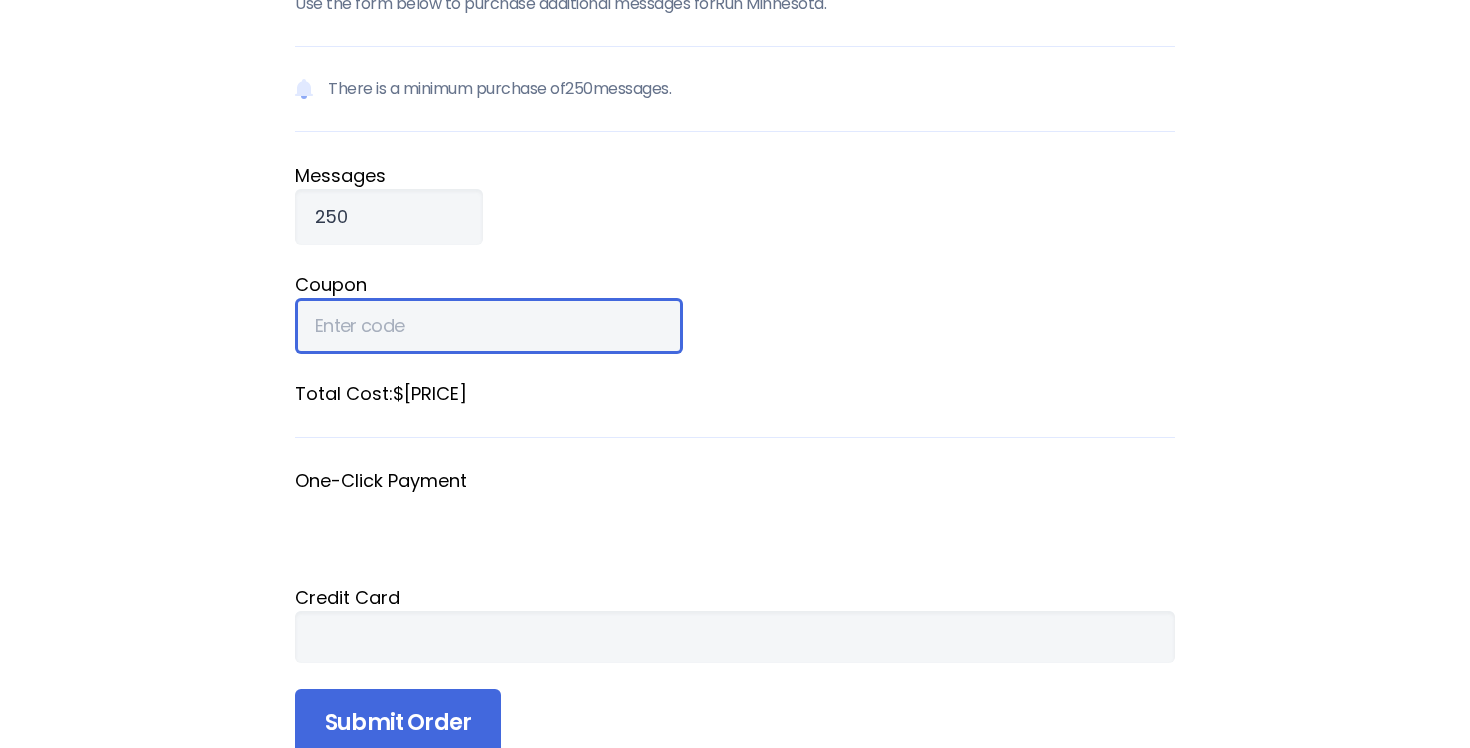 click on "Coupon" at bounding box center [489, 326] 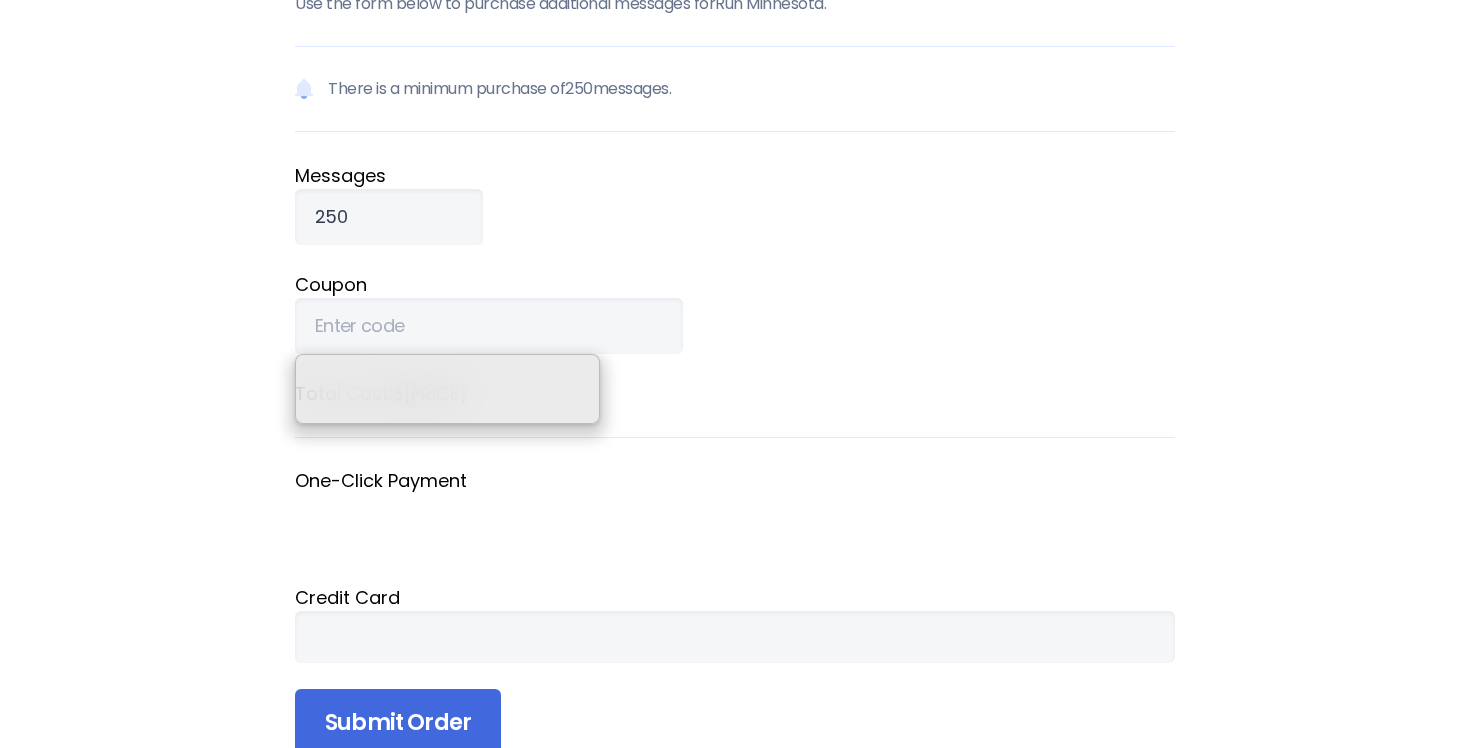 click on "Coupon" at bounding box center [735, 284] 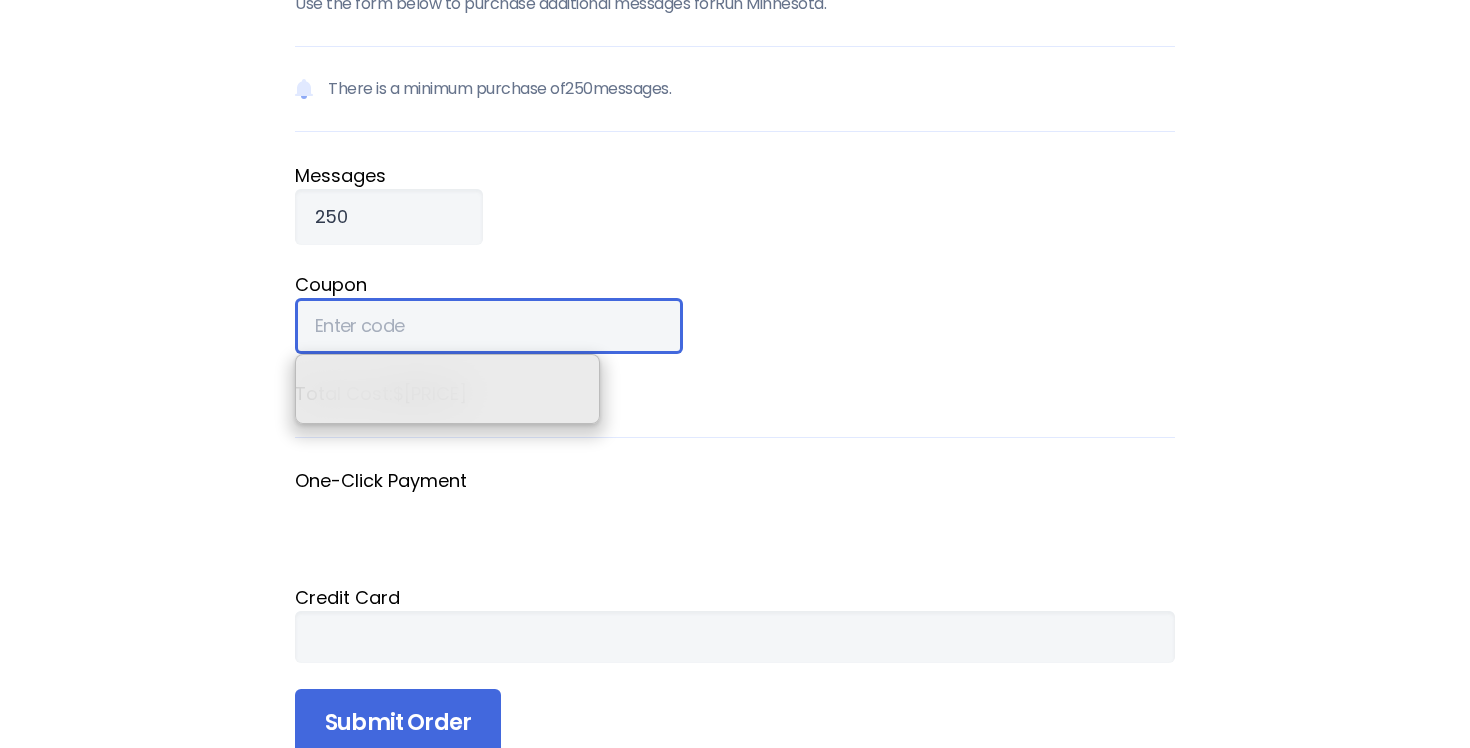 click on "Coupon" at bounding box center (489, 326) 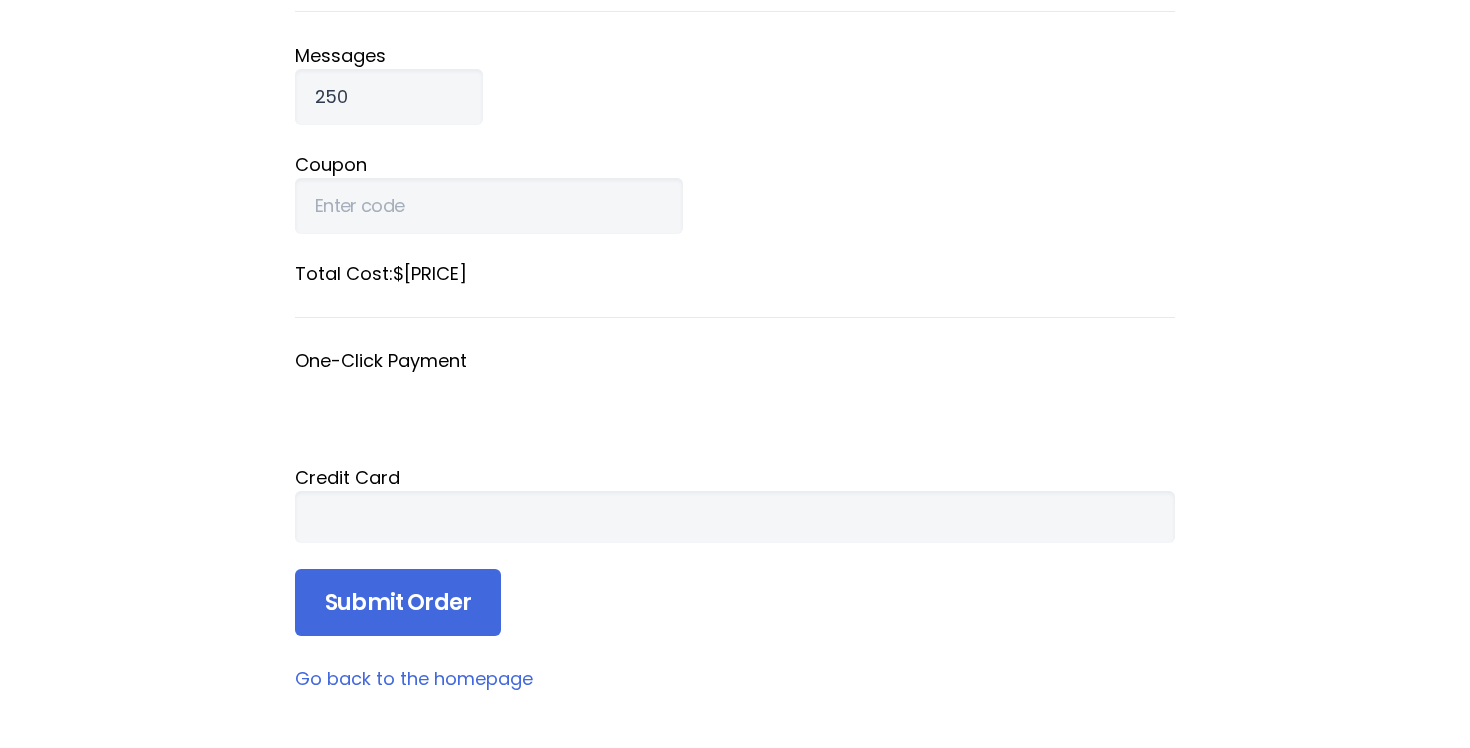 scroll, scrollTop: 354, scrollLeft: 0, axis: vertical 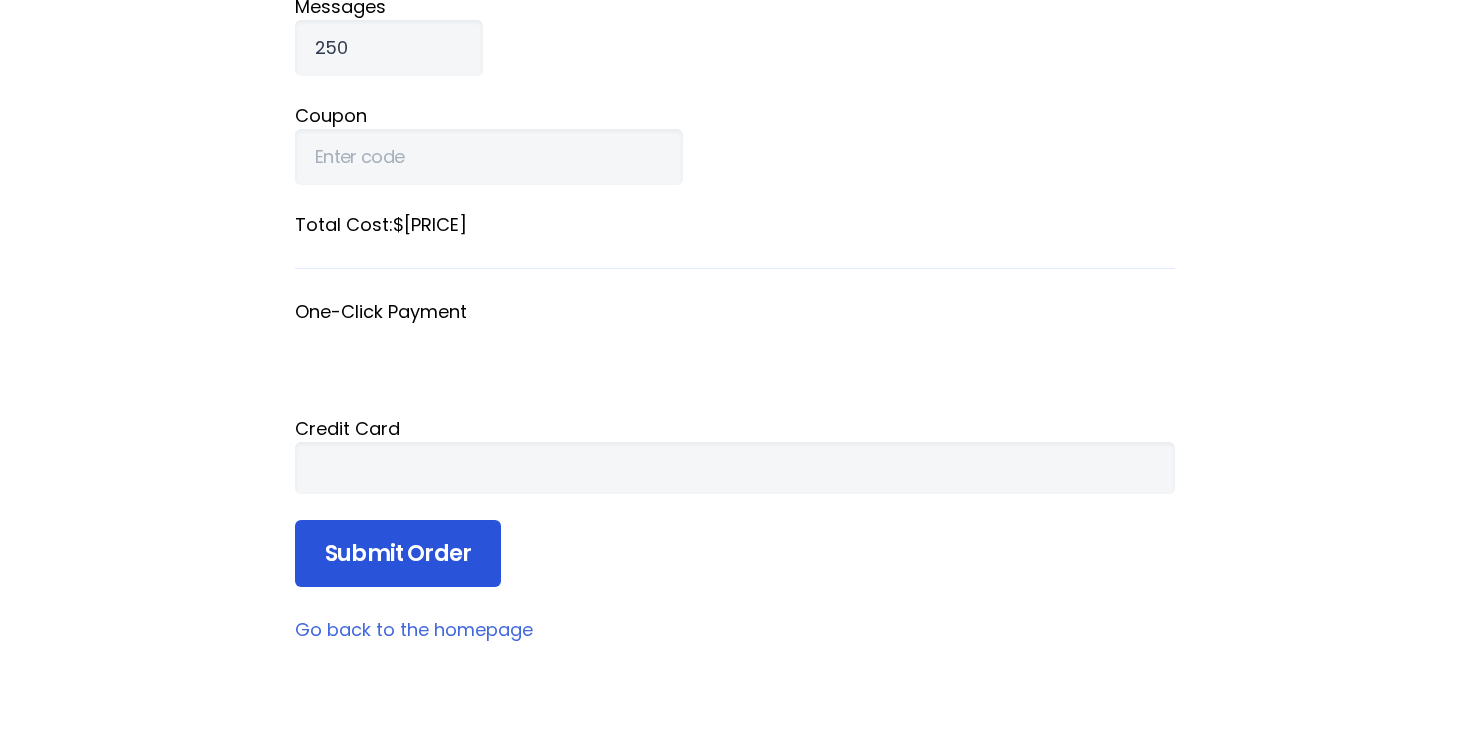 click on "Submit Order" at bounding box center [398, 554] 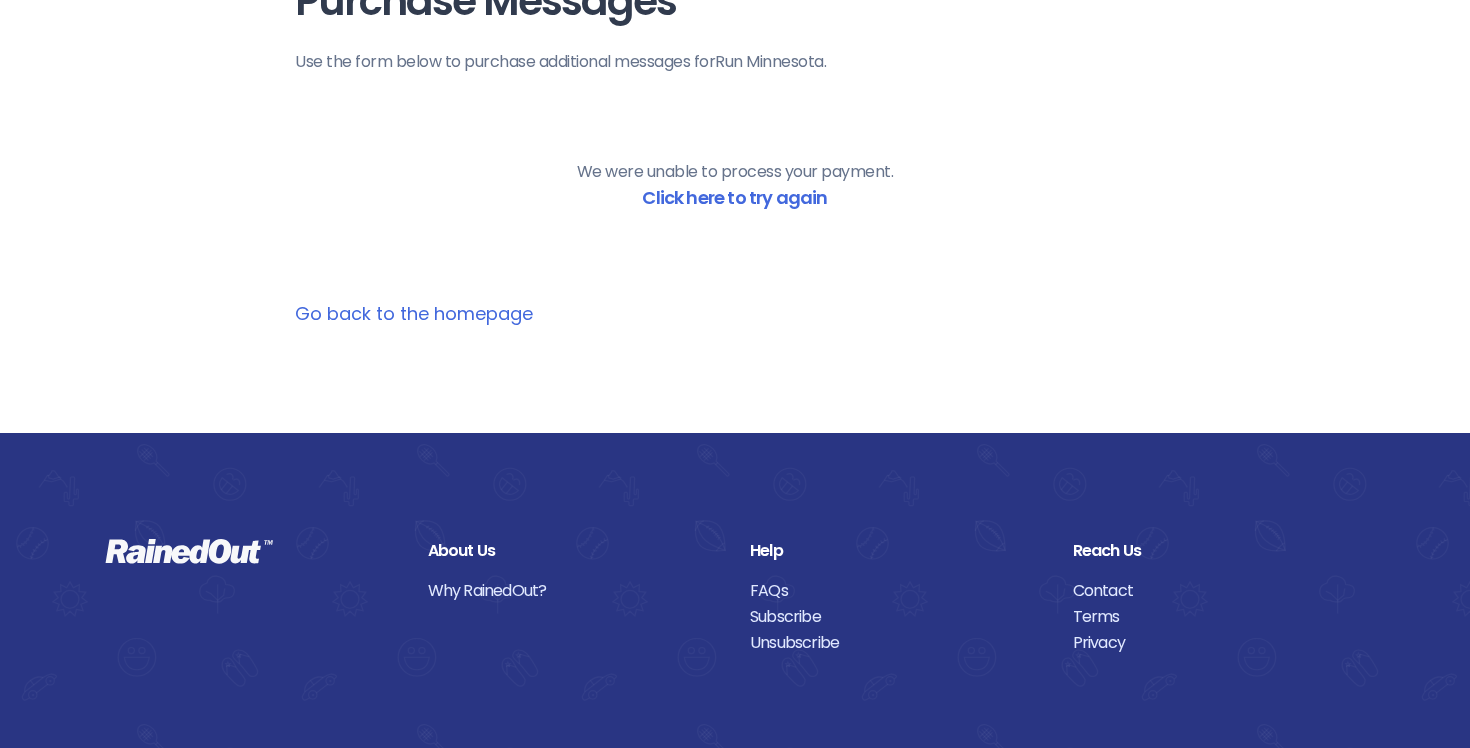 scroll, scrollTop: 53, scrollLeft: 0, axis: vertical 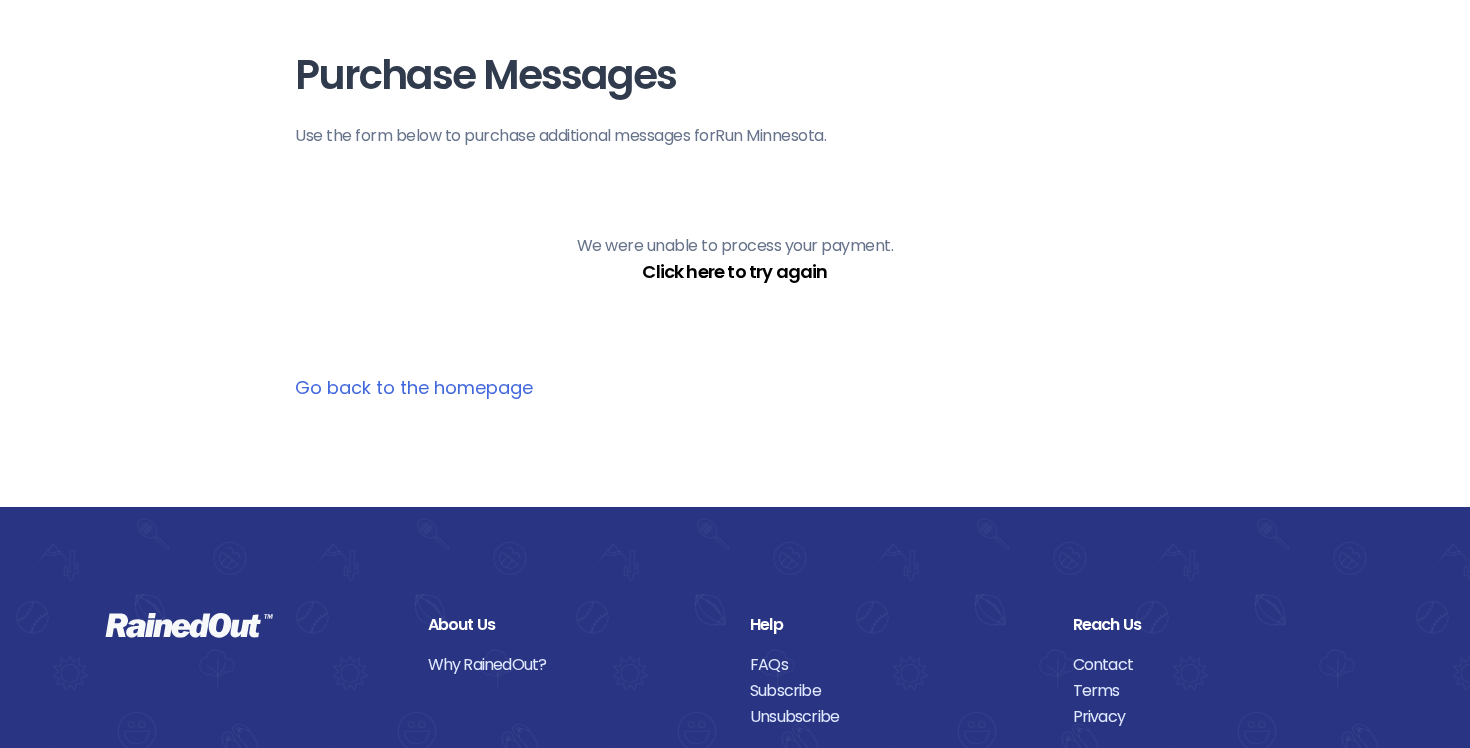 click on "Click here to try again" at bounding box center [734, 271] 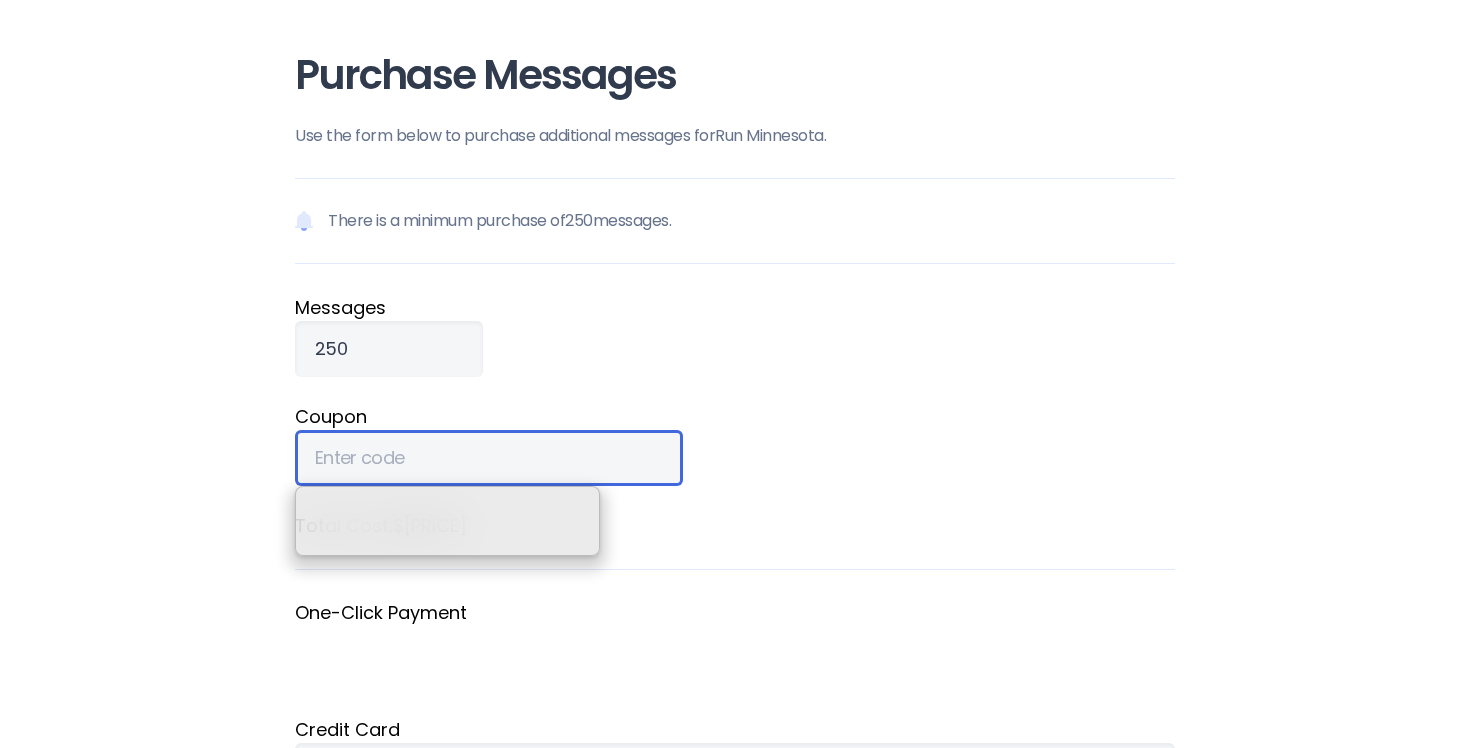 click on "Coupon" at bounding box center [489, 458] 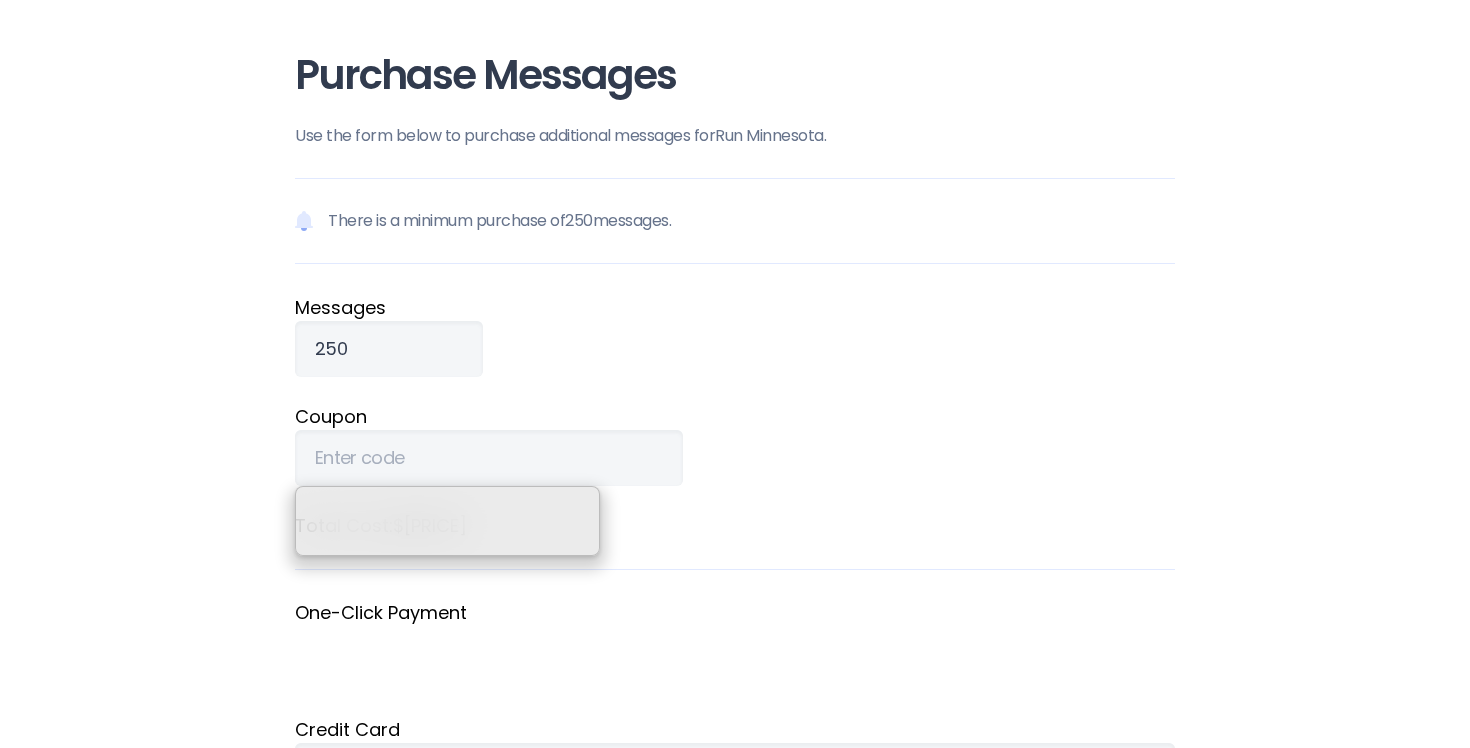 click on "Message s 250" at bounding box center [735, 335] 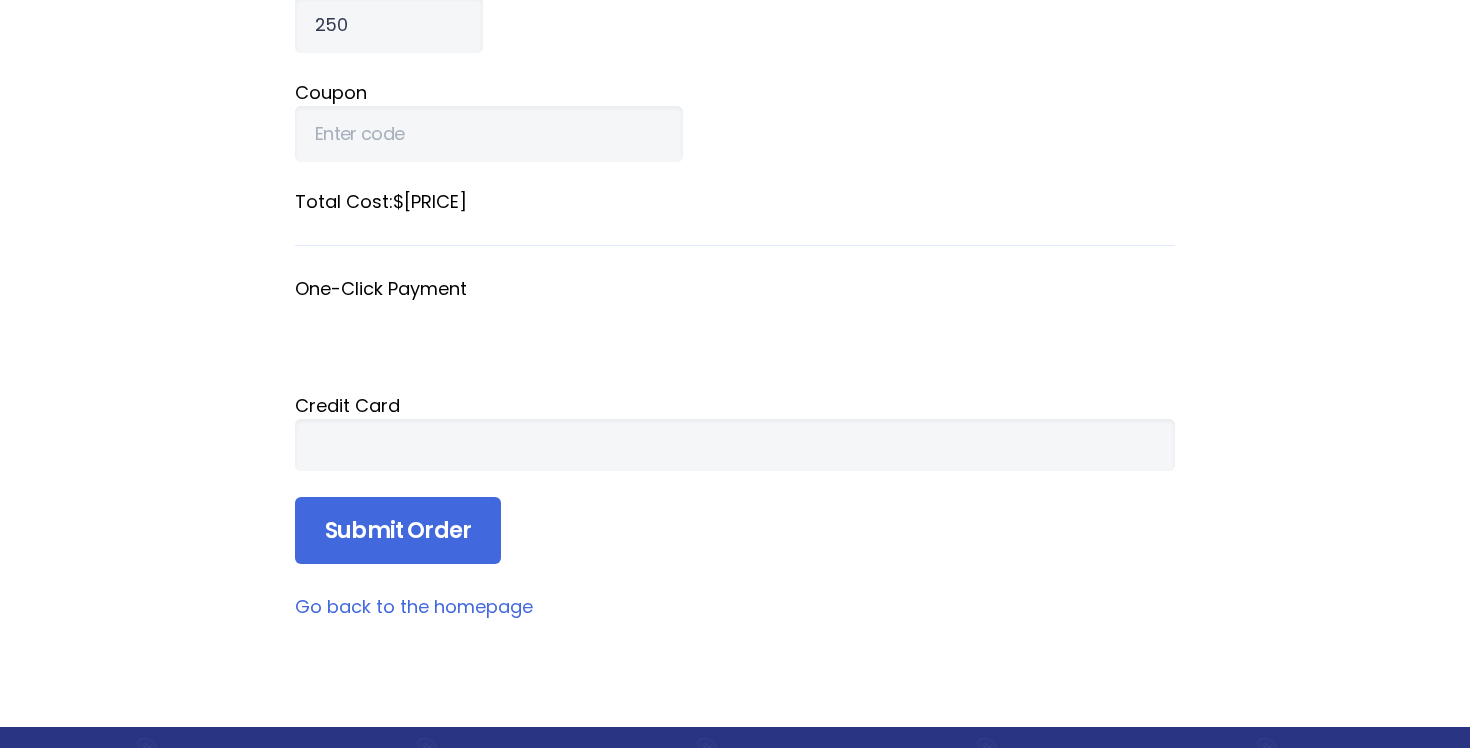 scroll, scrollTop: 391, scrollLeft: 0, axis: vertical 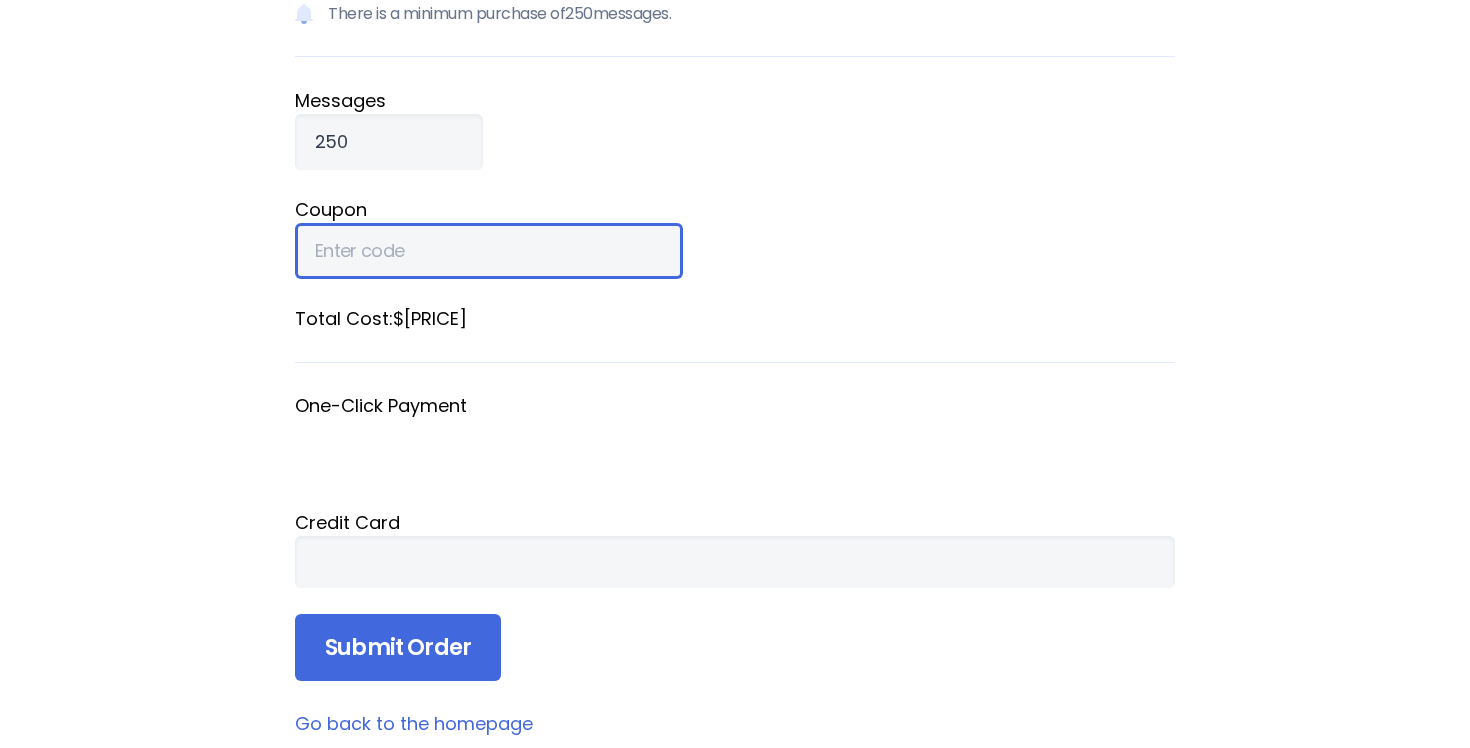 click on "Coupon" at bounding box center [489, 251] 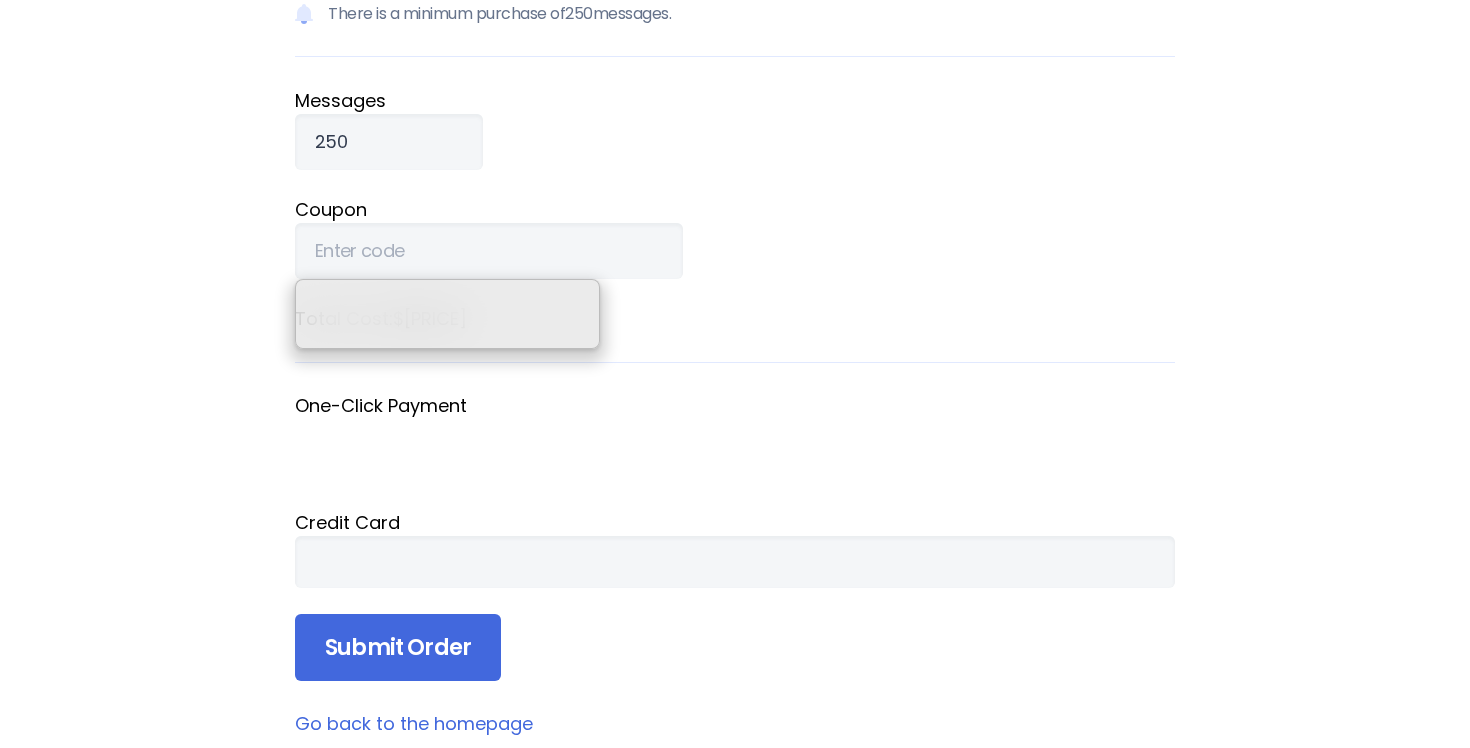click on "Message s" at bounding box center [735, 100] 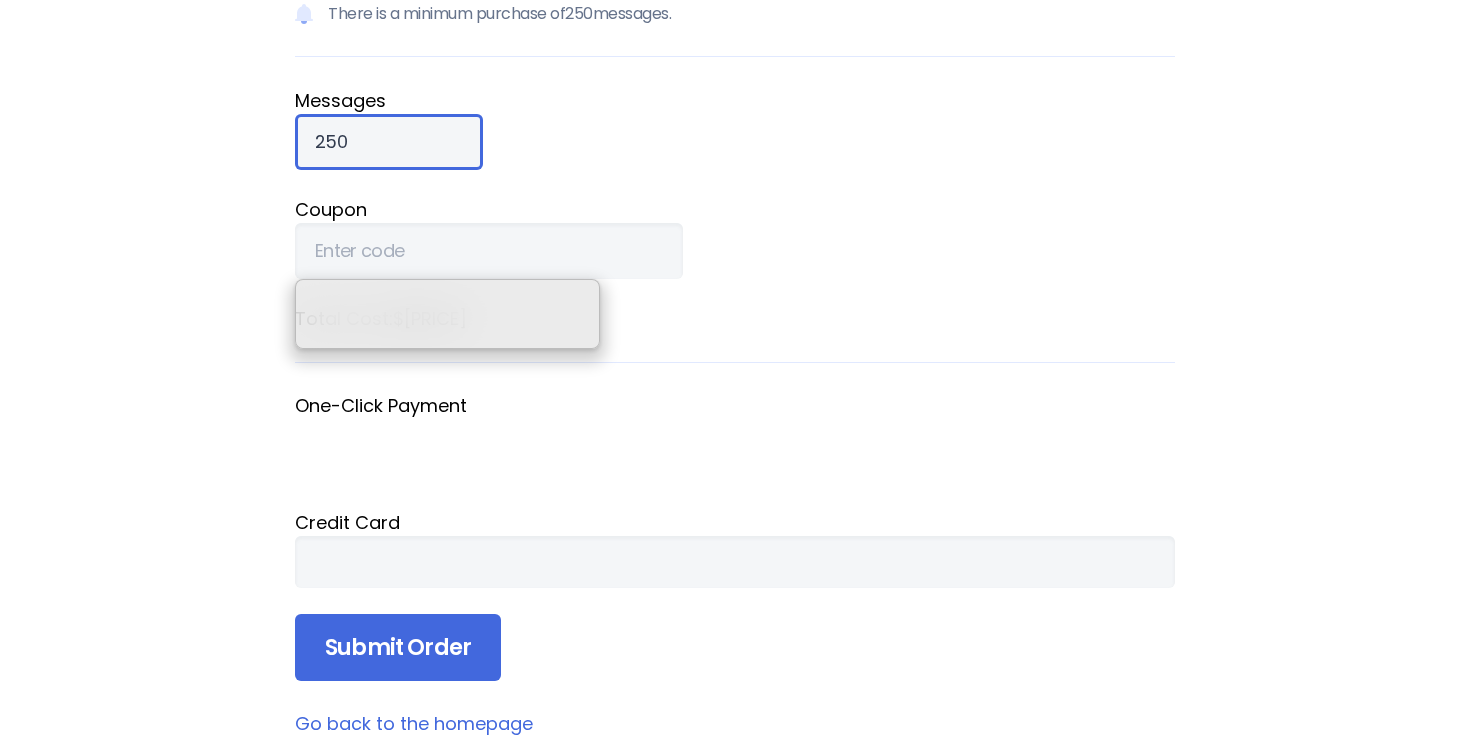 click on "250" at bounding box center (389, 142) 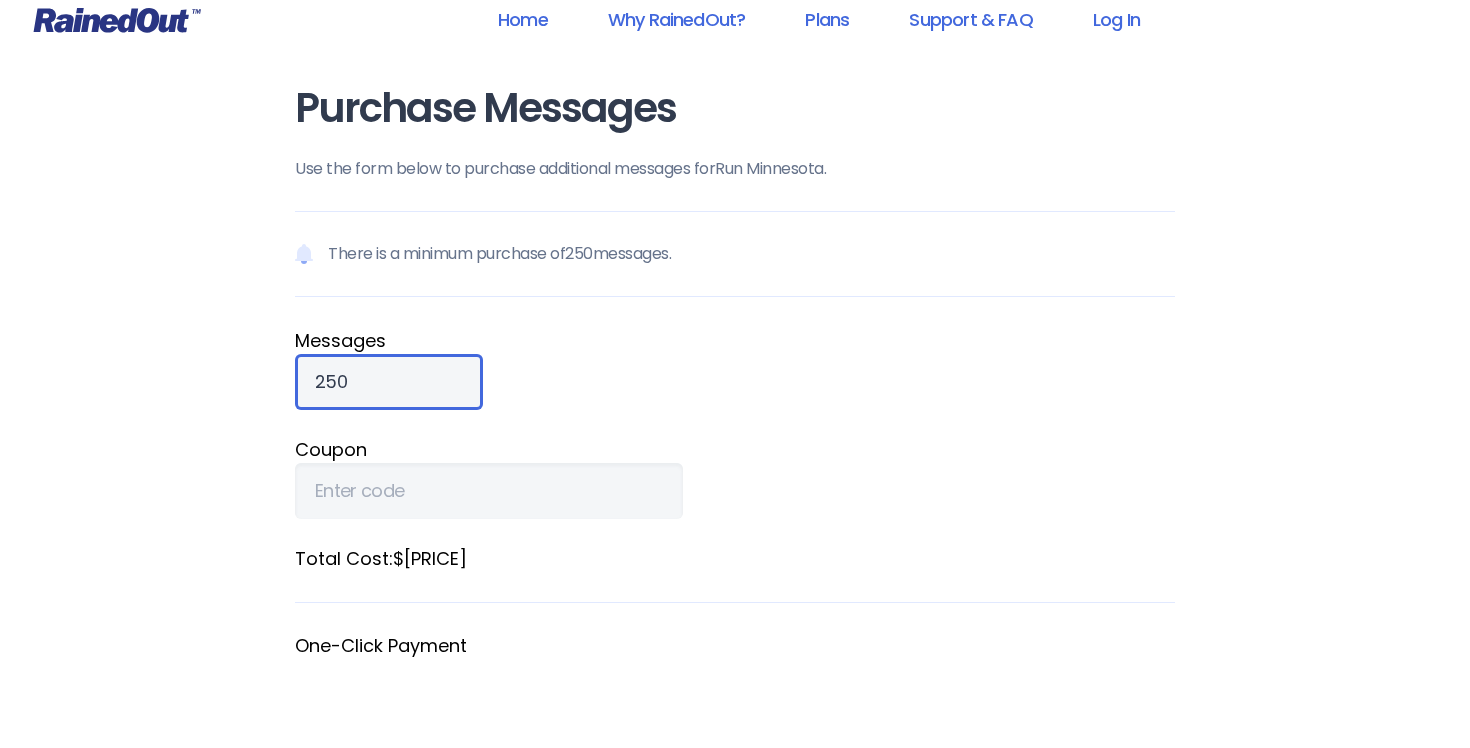 scroll, scrollTop: 219, scrollLeft: 0, axis: vertical 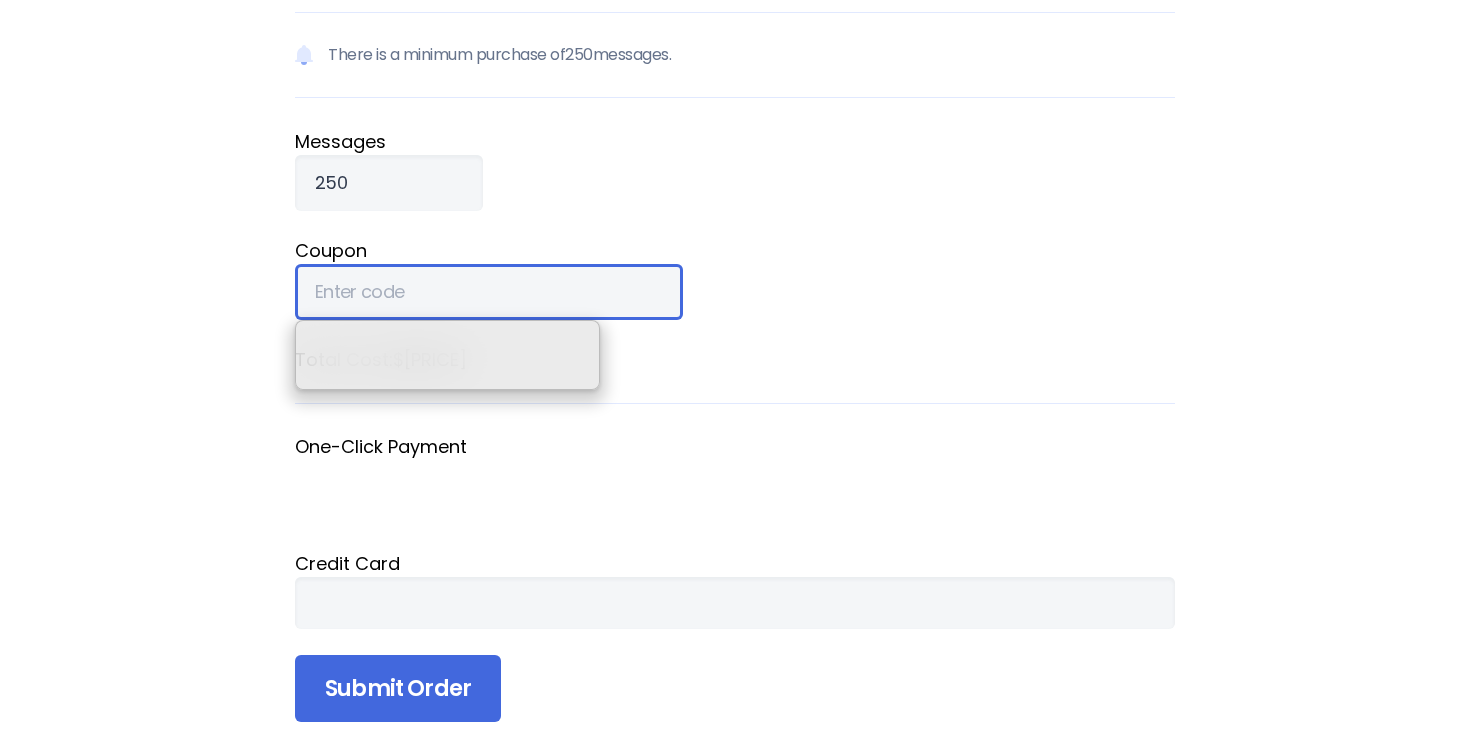 click on "Coupon" at bounding box center (489, 292) 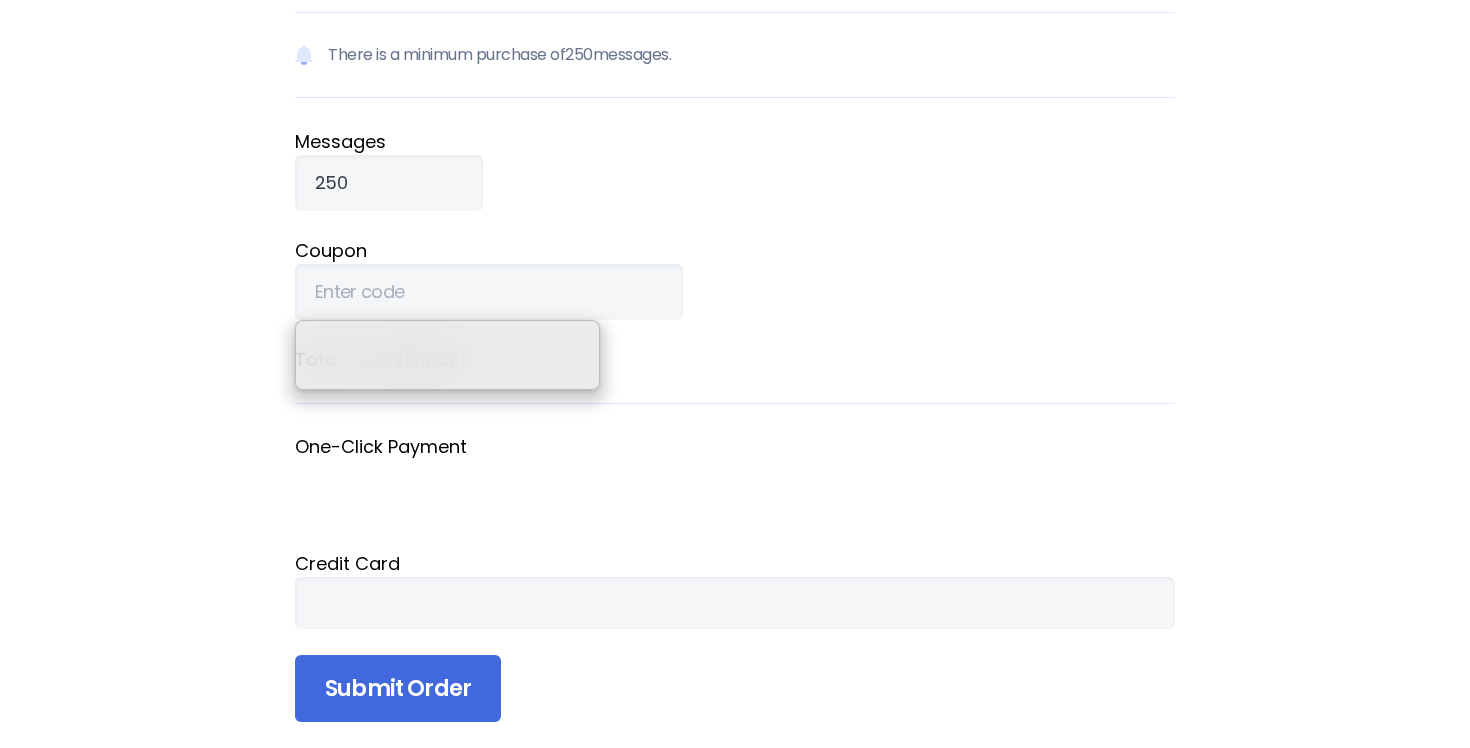 click on "Purchase Messages Use the form below to purchase additional messages for  Run Minnesota . There is a minimum purchase of  250  messages. Message s 250 Coupon Total Cost:  $10.00 One-Click Payment Credit Card Submit Order Go back to the homepage" at bounding box center (735, 333) 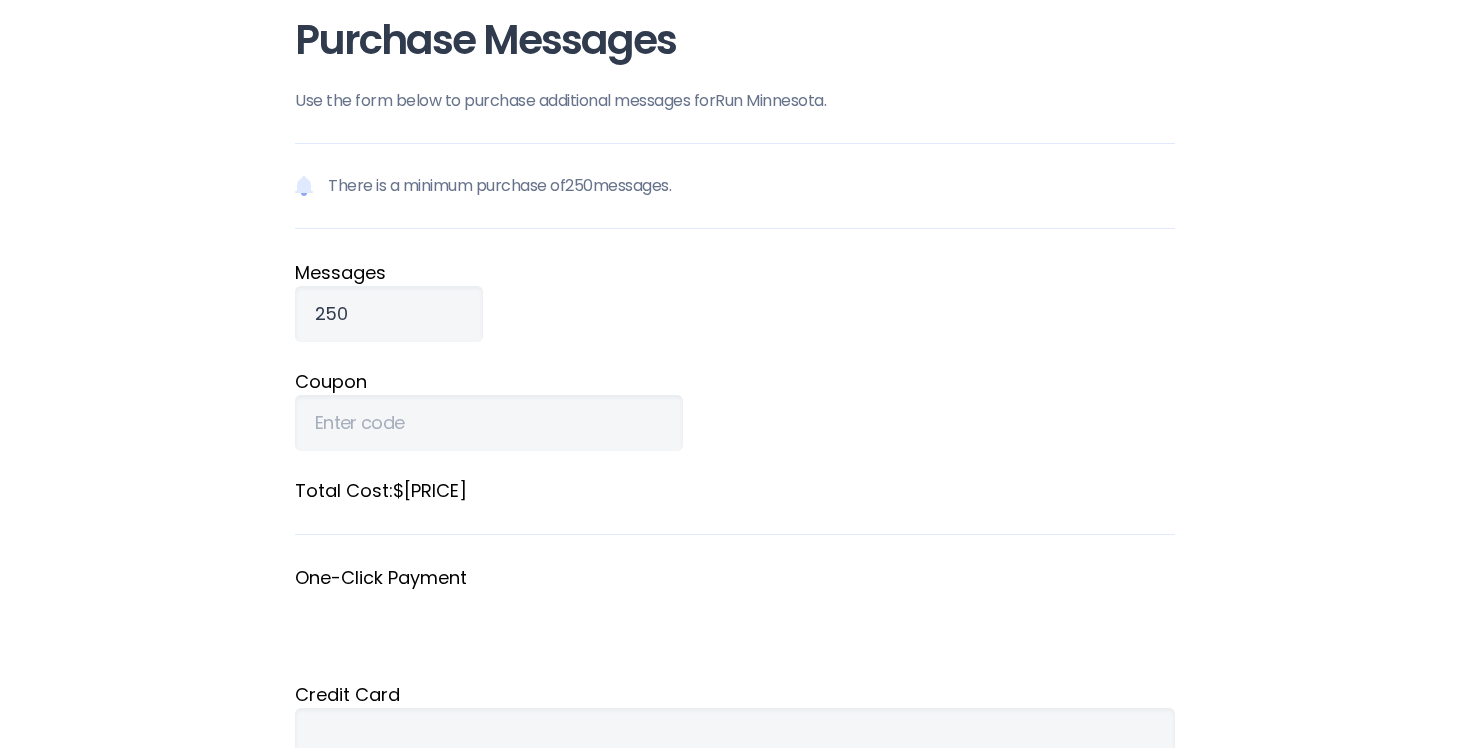 scroll, scrollTop: 0, scrollLeft: 0, axis: both 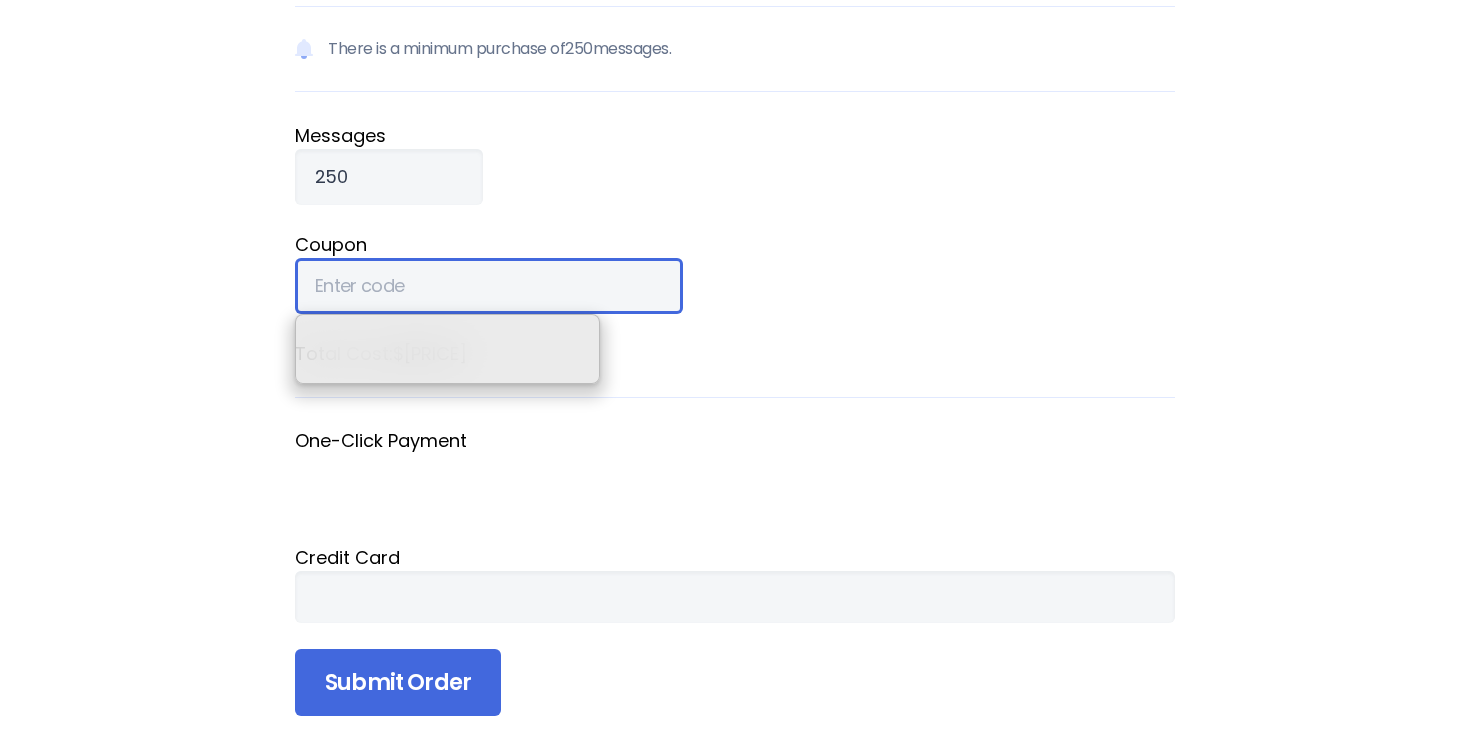 click on "Coupon" at bounding box center (489, 286) 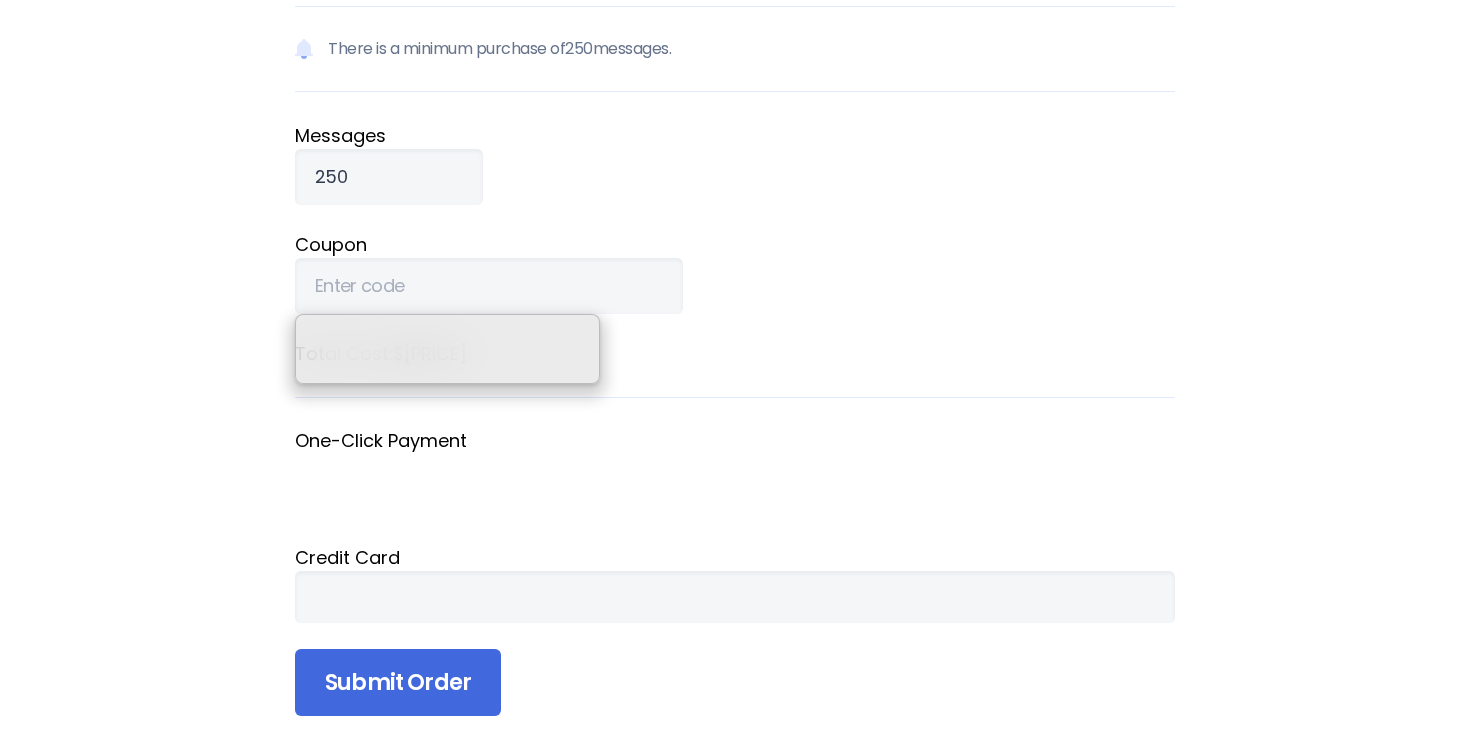 click on "Purchase Messages Use the form below to purchase additional messages for  Run Minnesota . There is a minimum purchase of  250  messages. Message s 250 Coupon Total Cost:  $10.00 One-Click Payment Credit Card Submit Order Go back to the homepage" at bounding box center [735, 327] 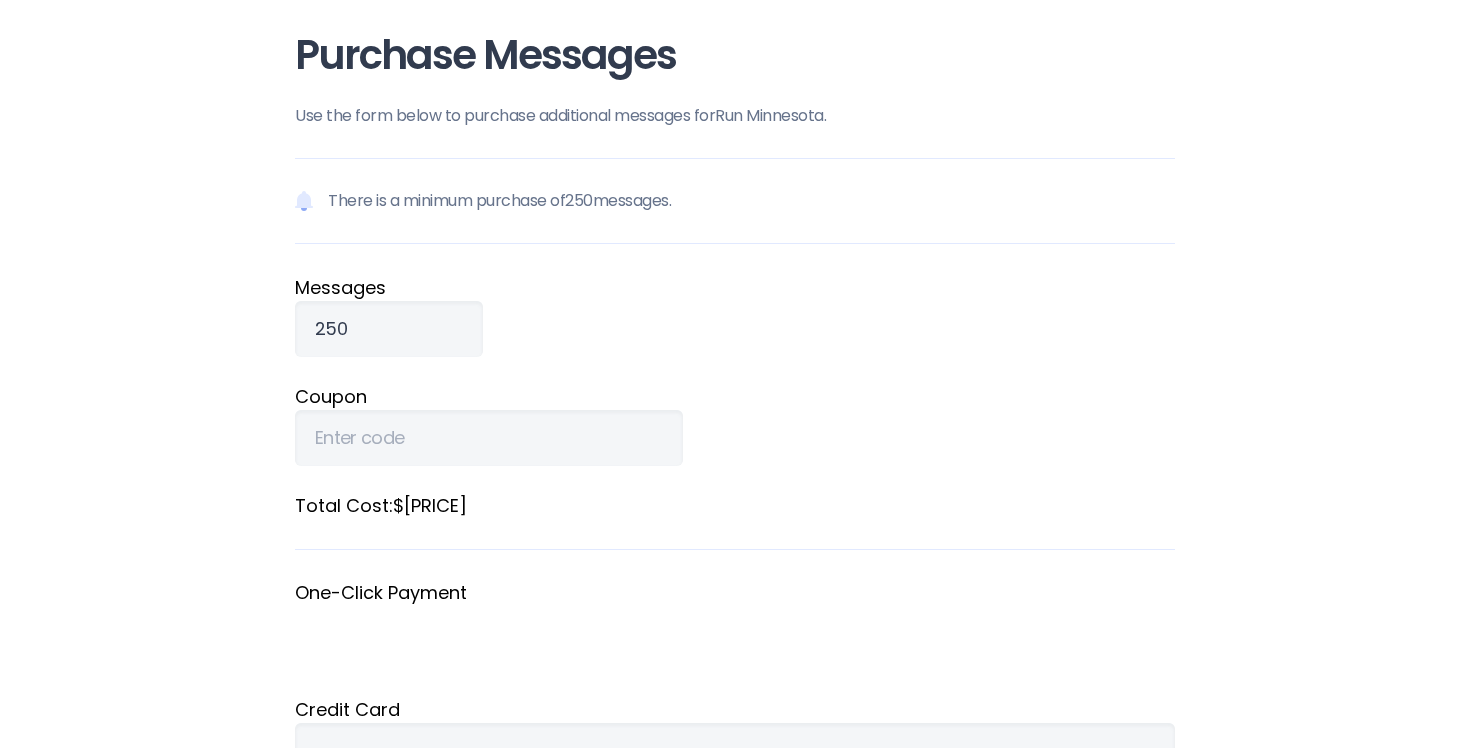 scroll, scrollTop: 0, scrollLeft: 0, axis: both 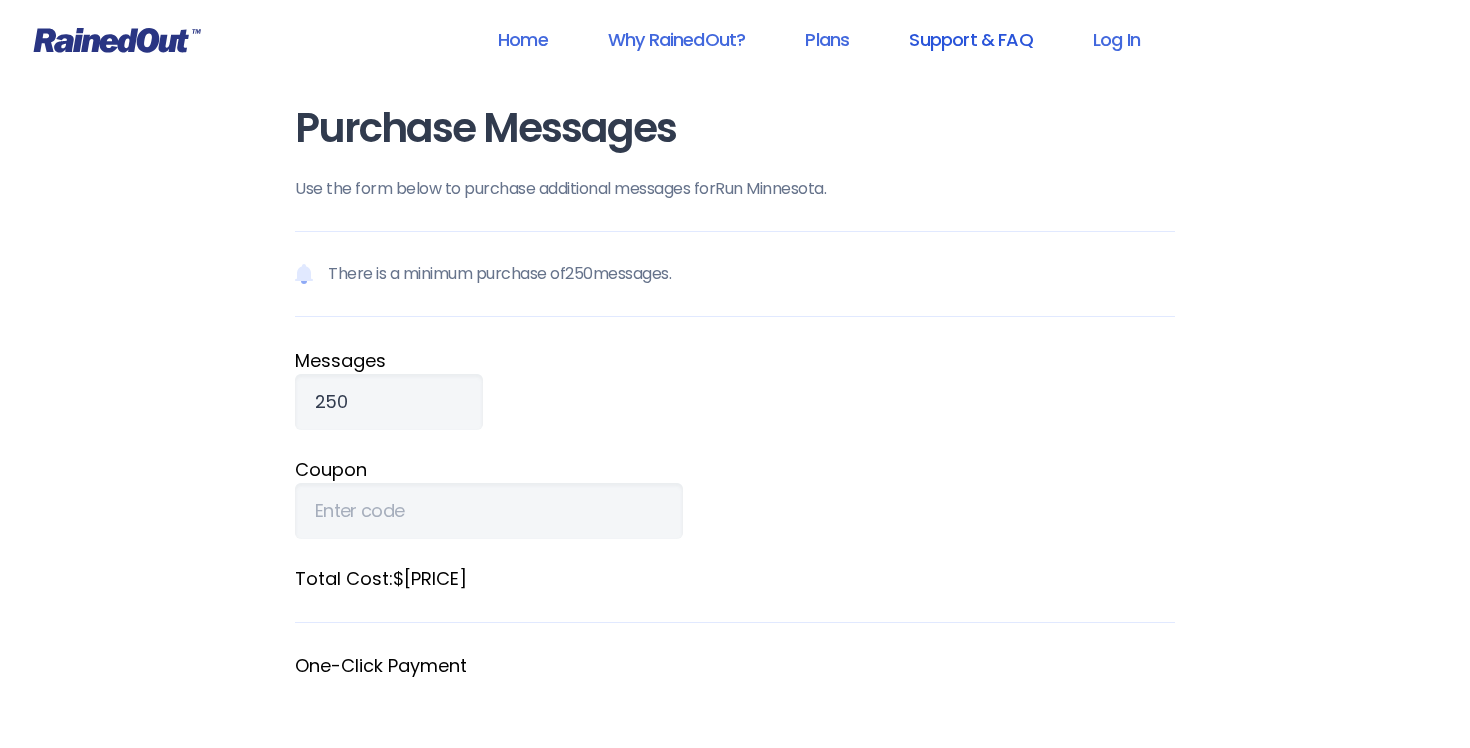 click on "Support & FAQ" at bounding box center [970, 39] 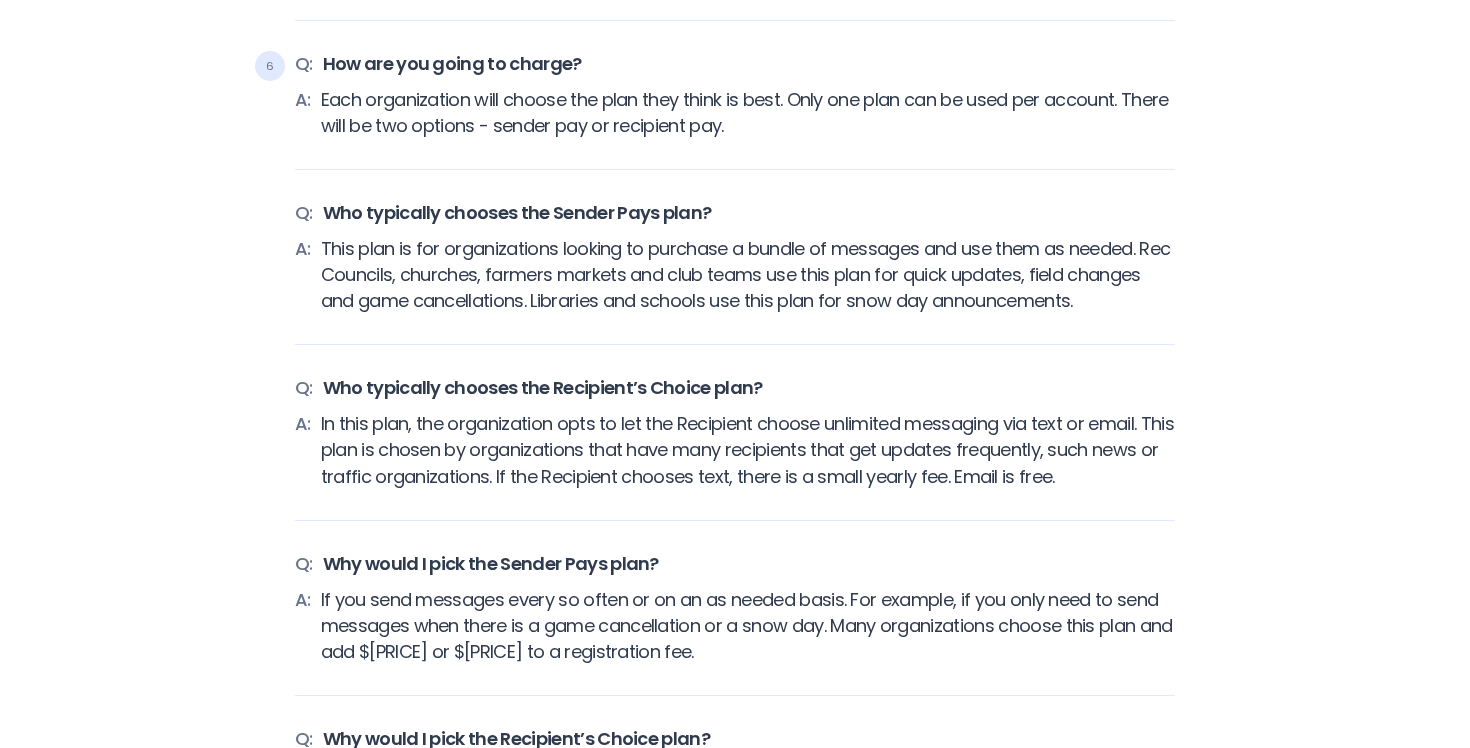 scroll, scrollTop: 1154, scrollLeft: 0, axis: vertical 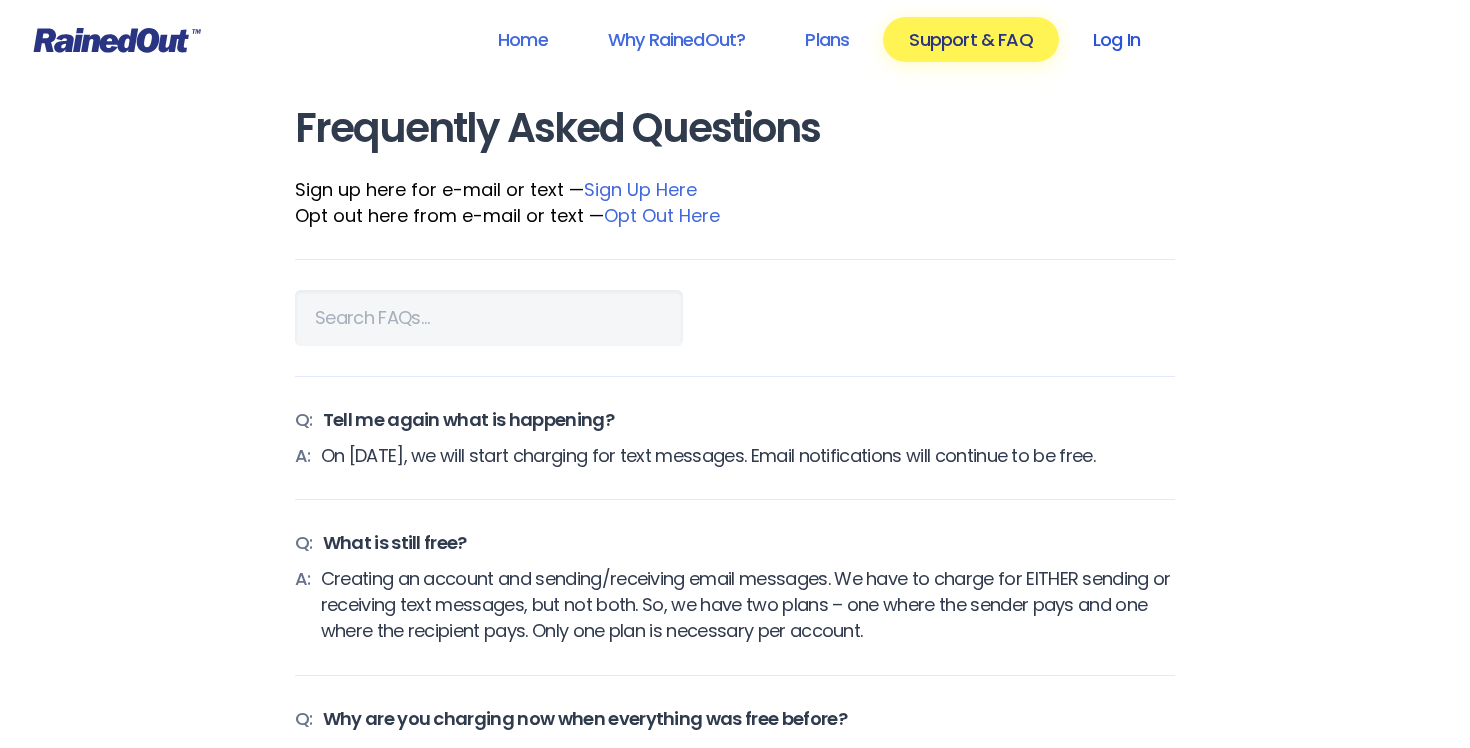 click on "Log In" at bounding box center [1116, 39] 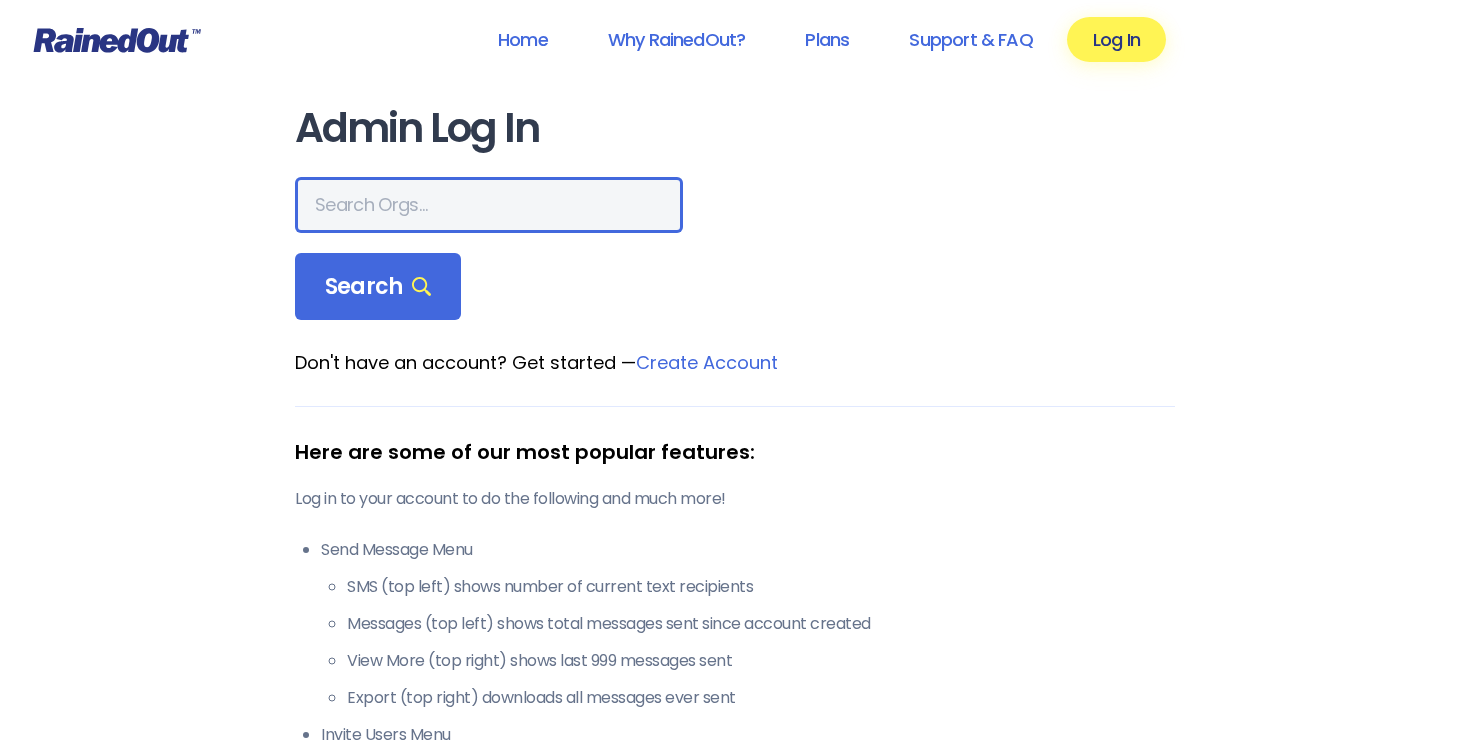 click at bounding box center (489, 205) 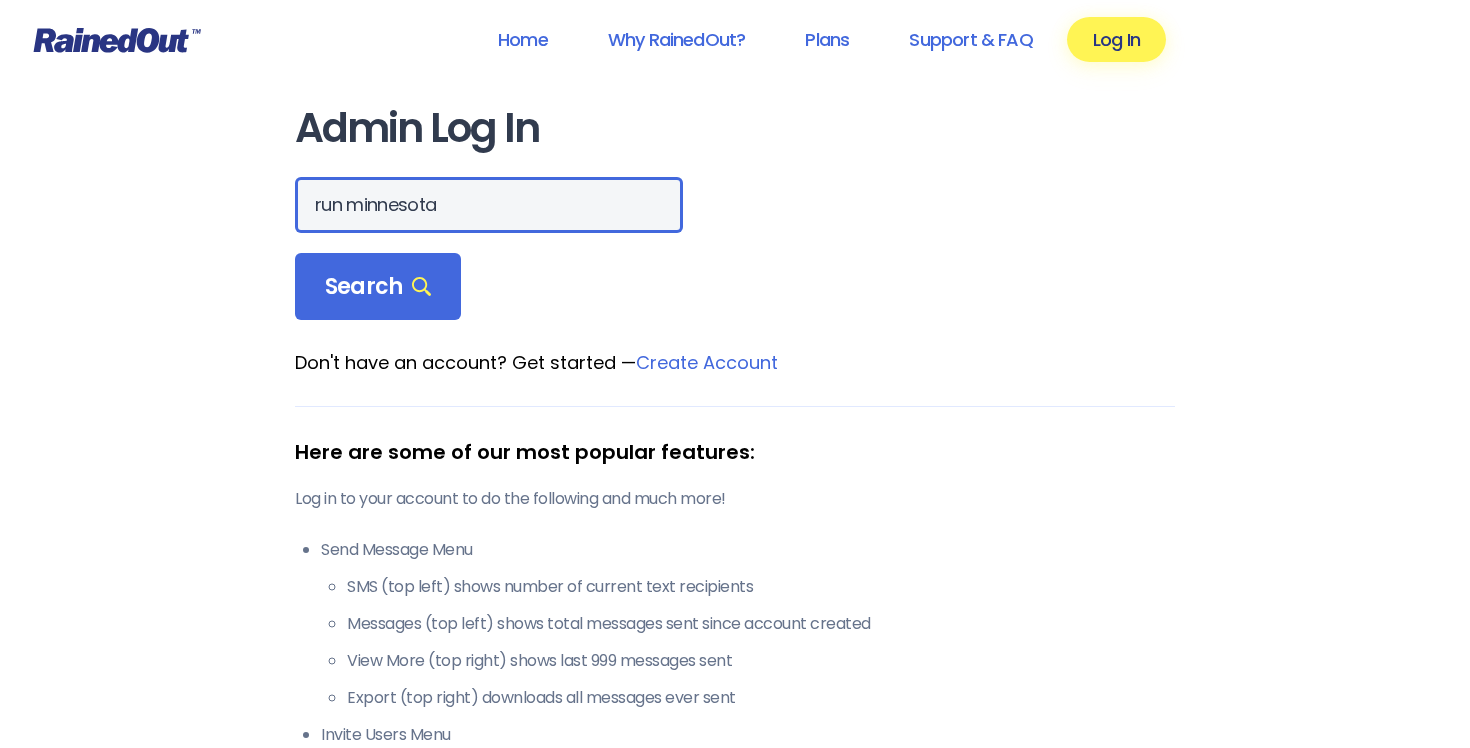 type on "Run [STATE]" 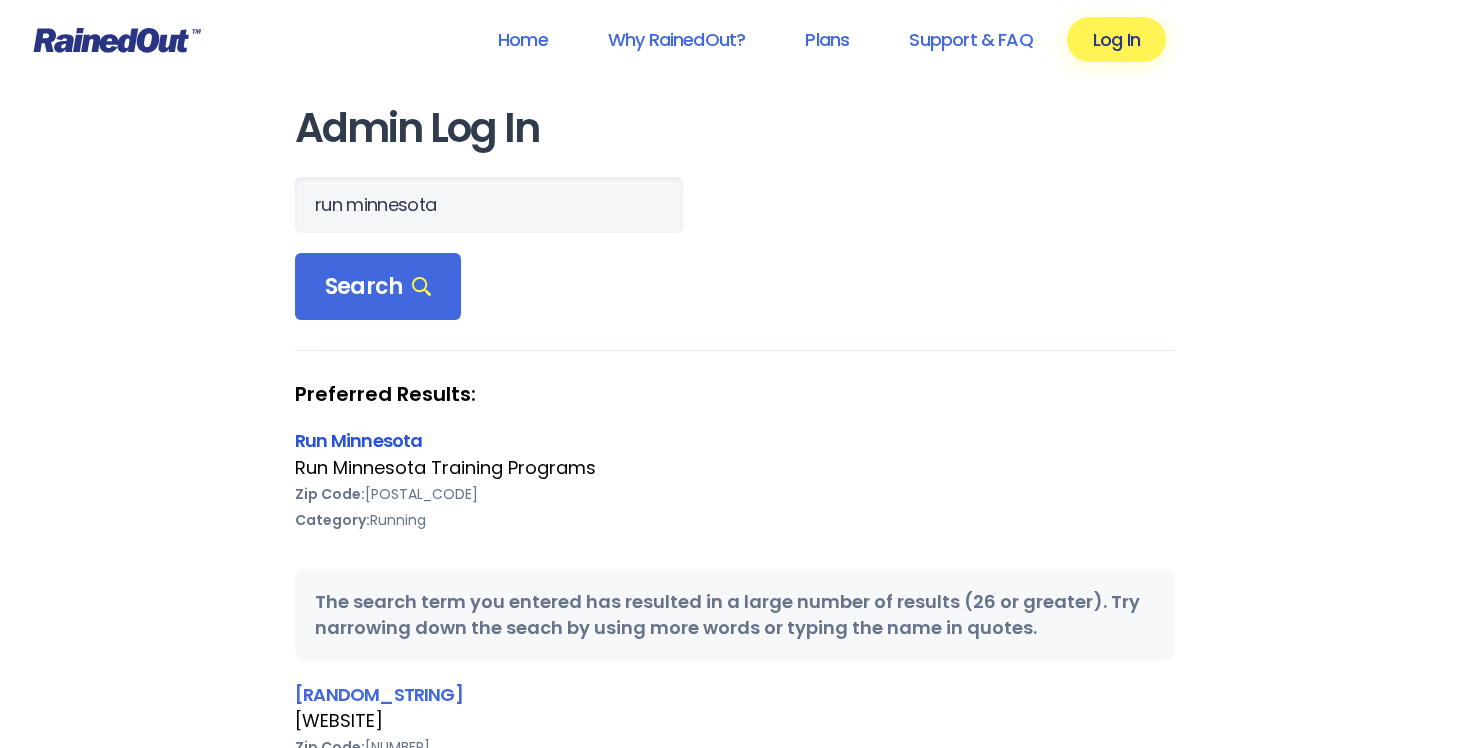 click on "Run [STATE]" at bounding box center [358, 440] 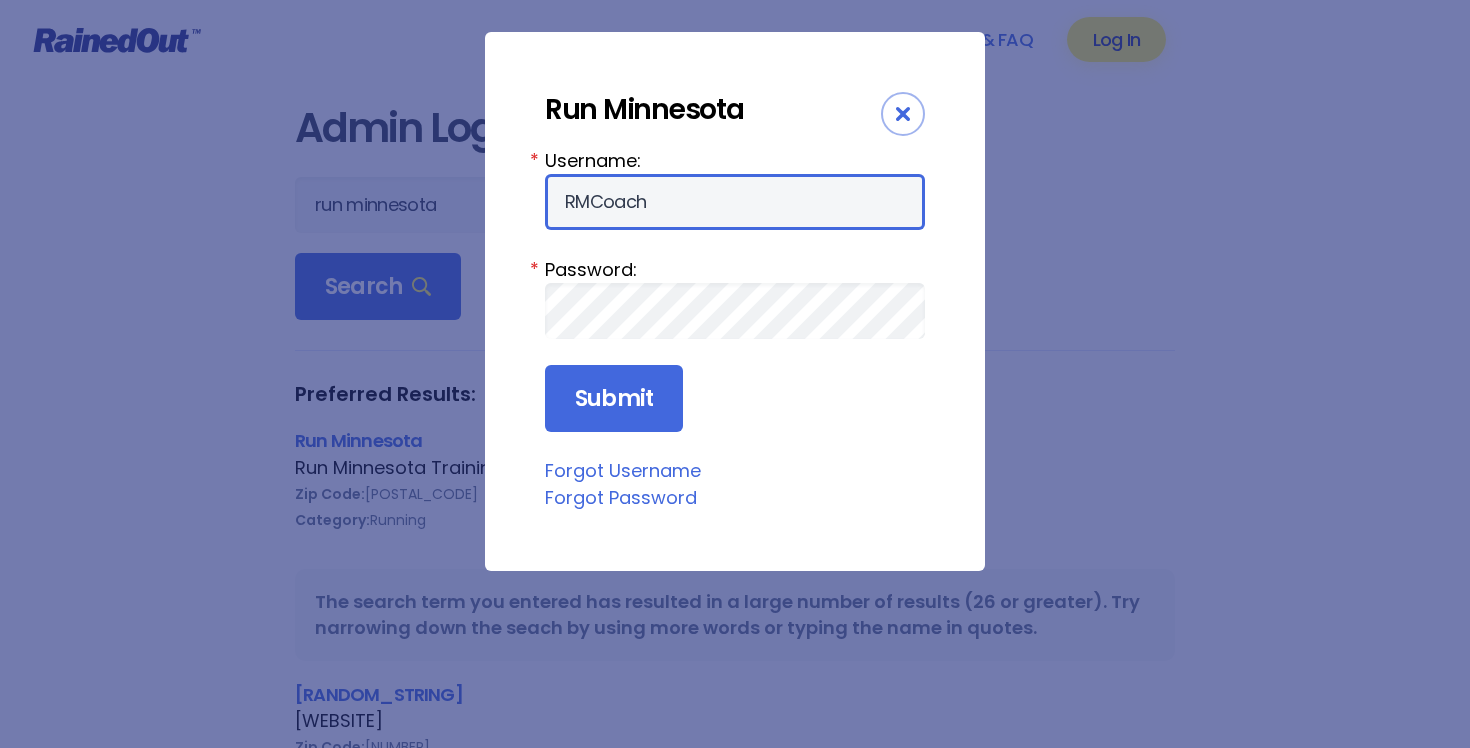 click on "RMCoach" at bounding box center [735, 202] 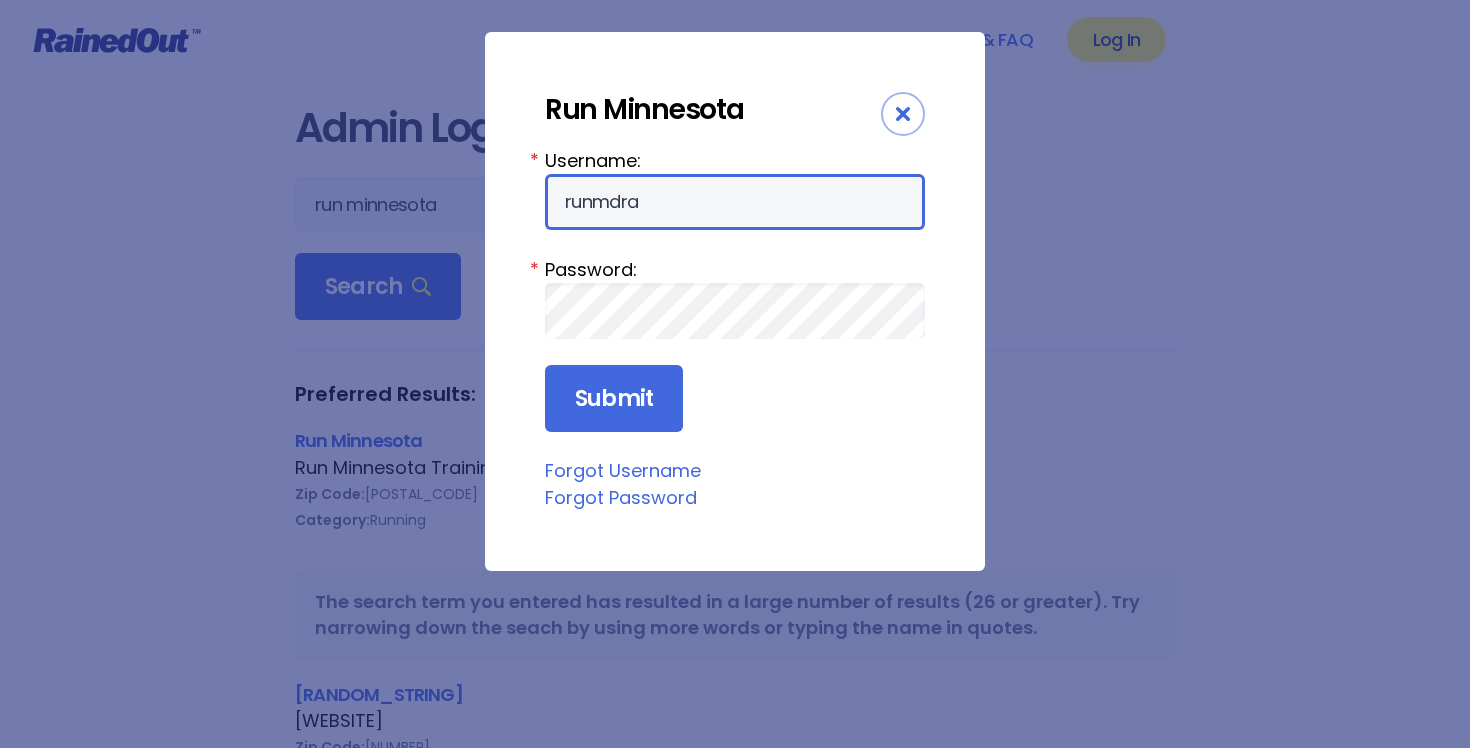 type on "runmdra" 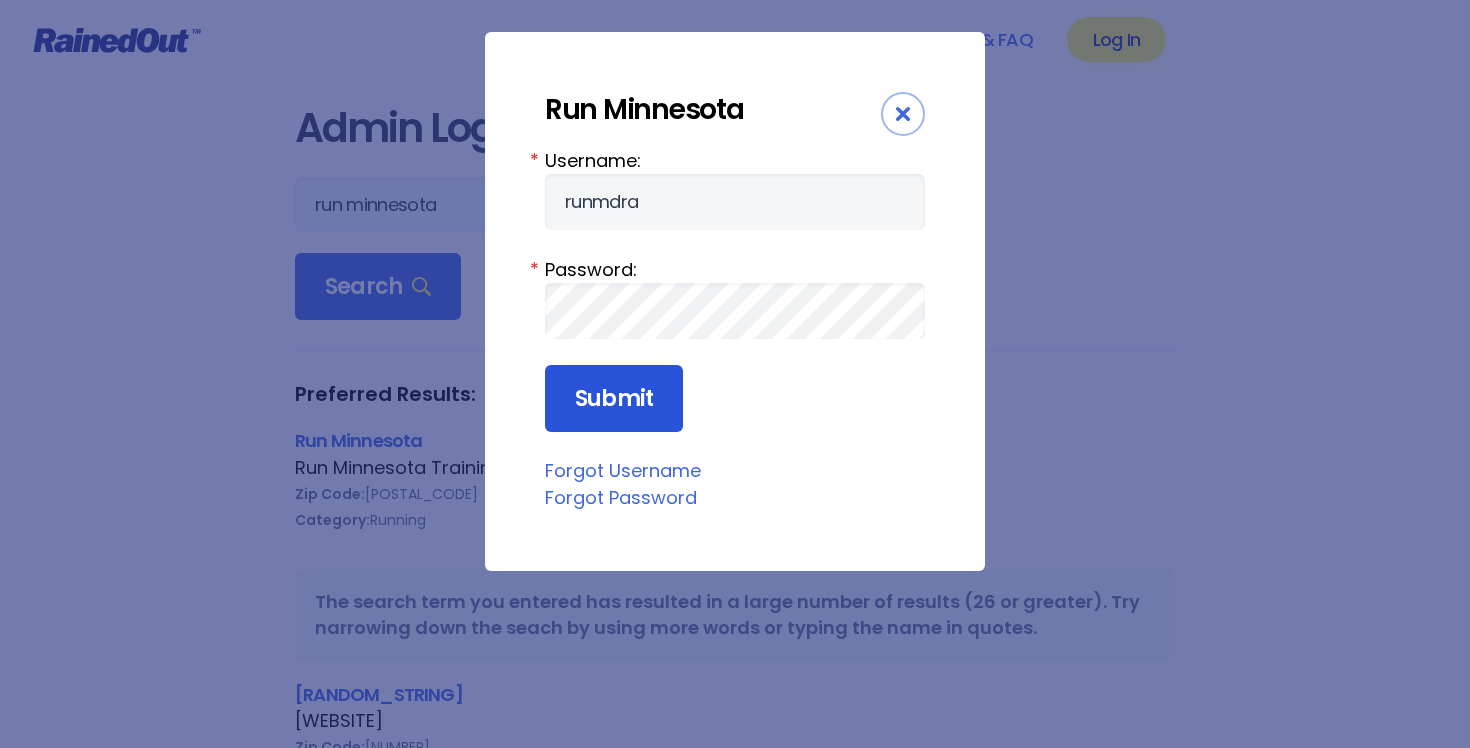 click on "Submit" at bounding box center [614, 399] 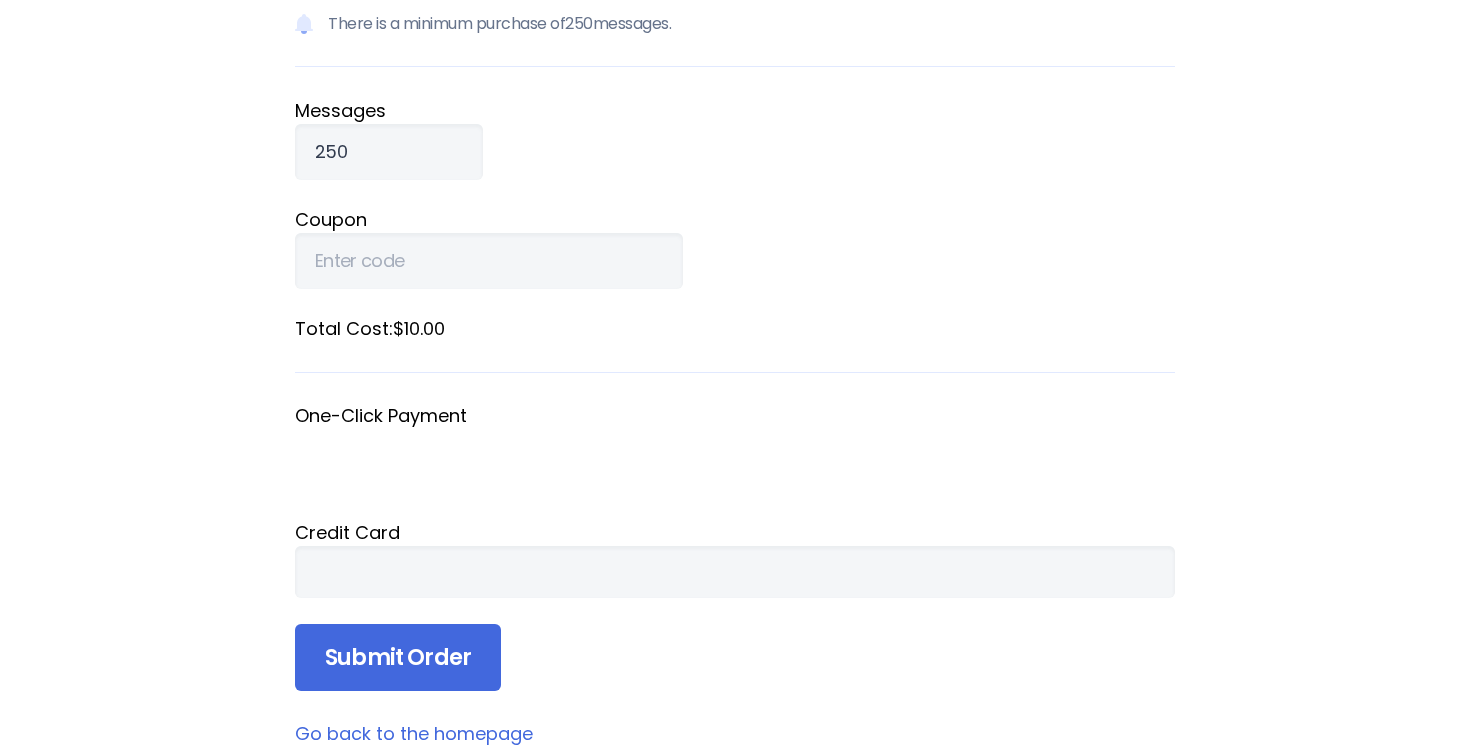 scroll, scrollTop: 258, scrollLeft: 0, axis: vertical 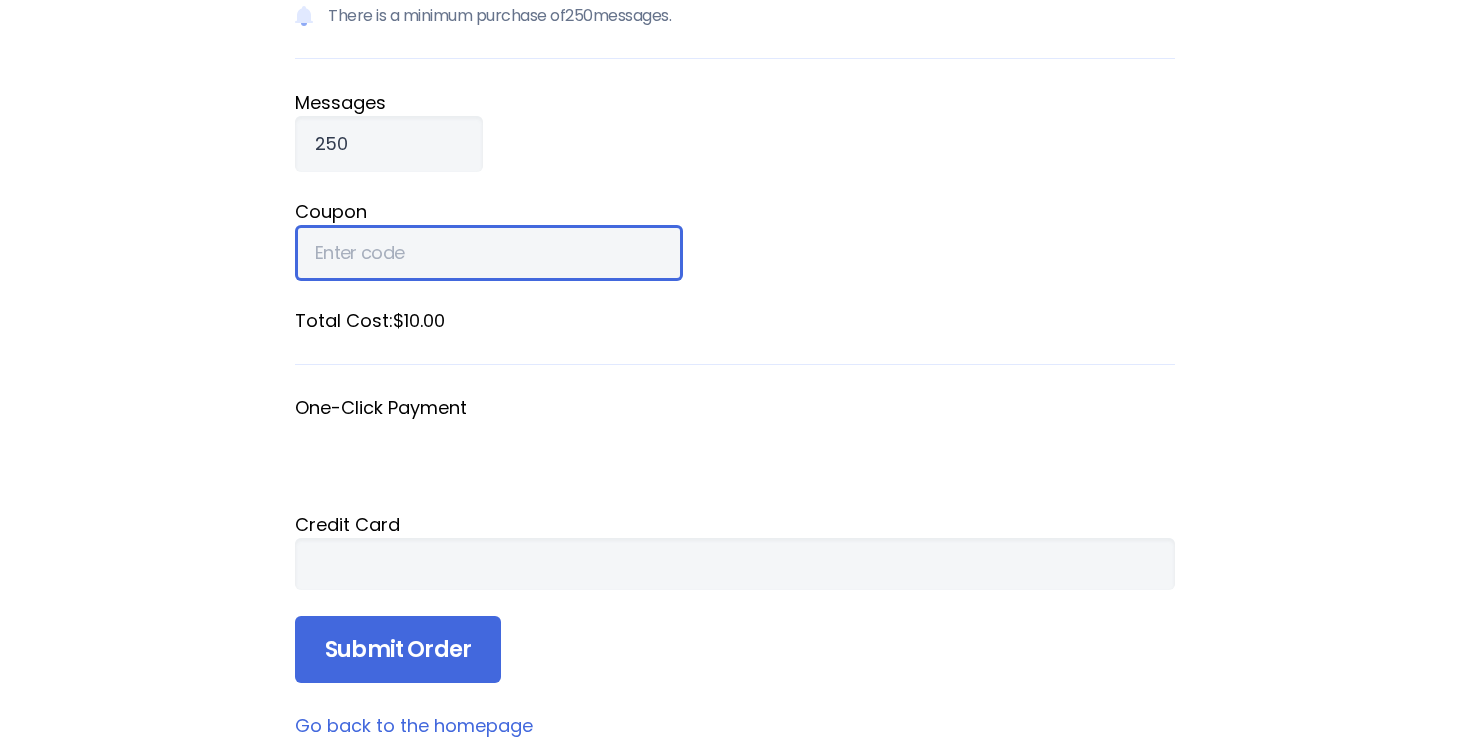 click on "Coupon" at bounding box center (489, 253) 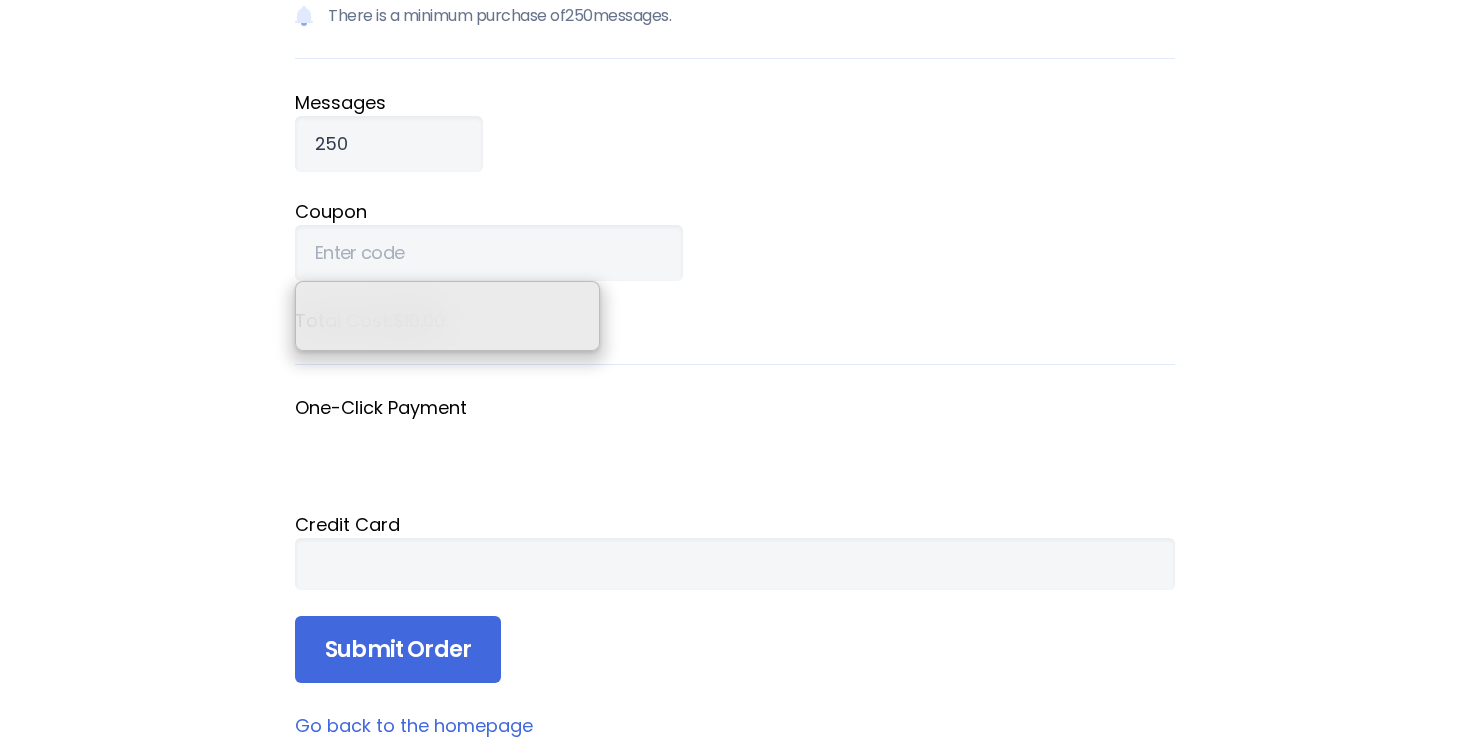 click on "Coupon" at bounding box center (735, 239) 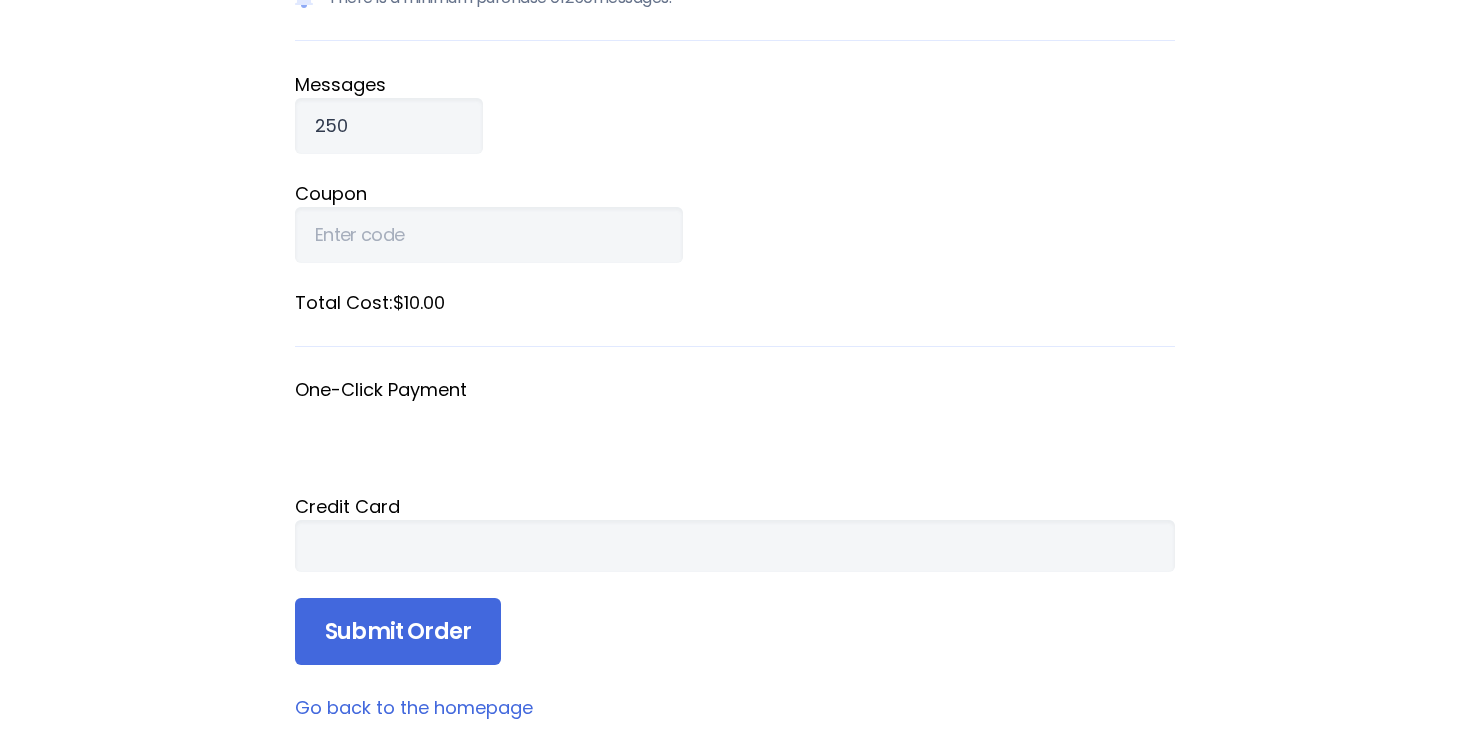 scroll, scrollTop: 274, scrollLeft: 0, axis: vertical 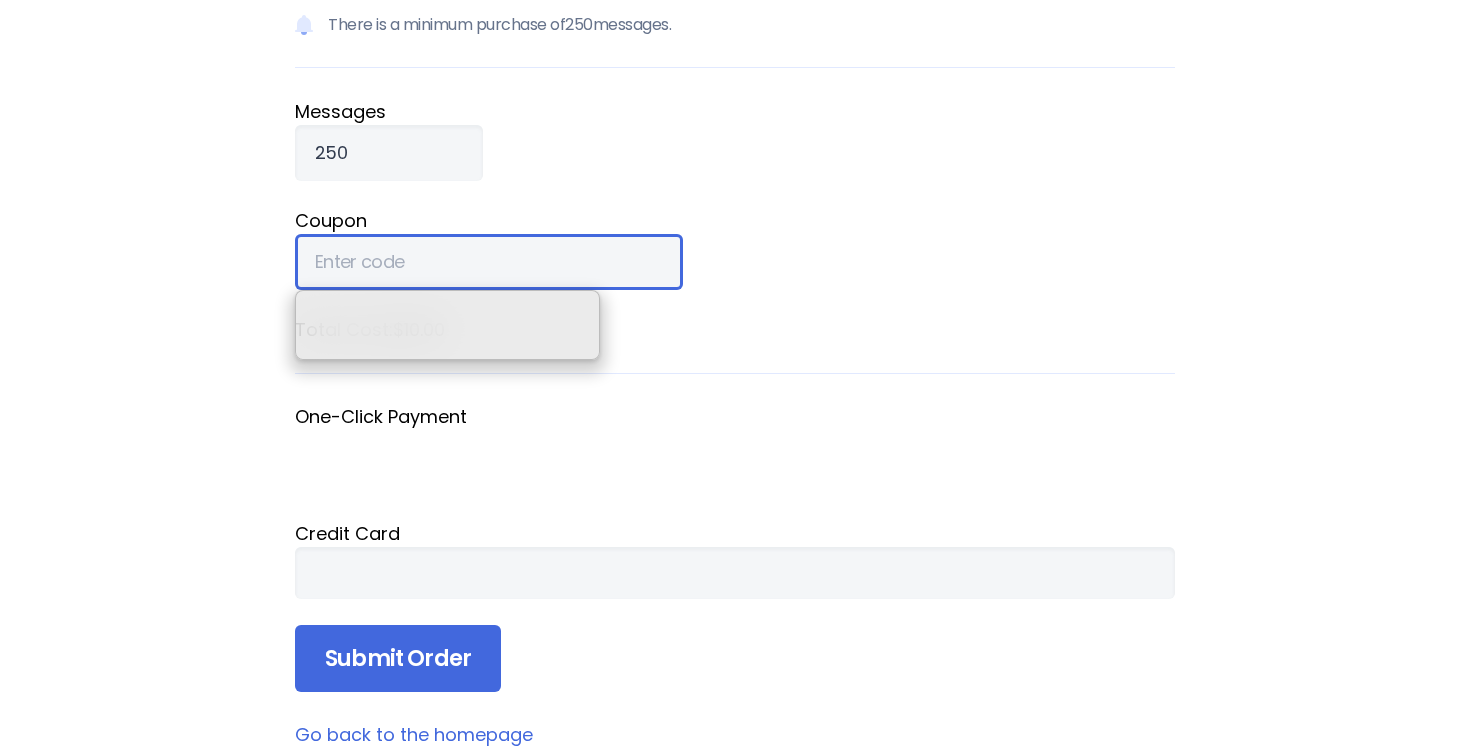 click on "Coupon" at bounding box center [489, 262] 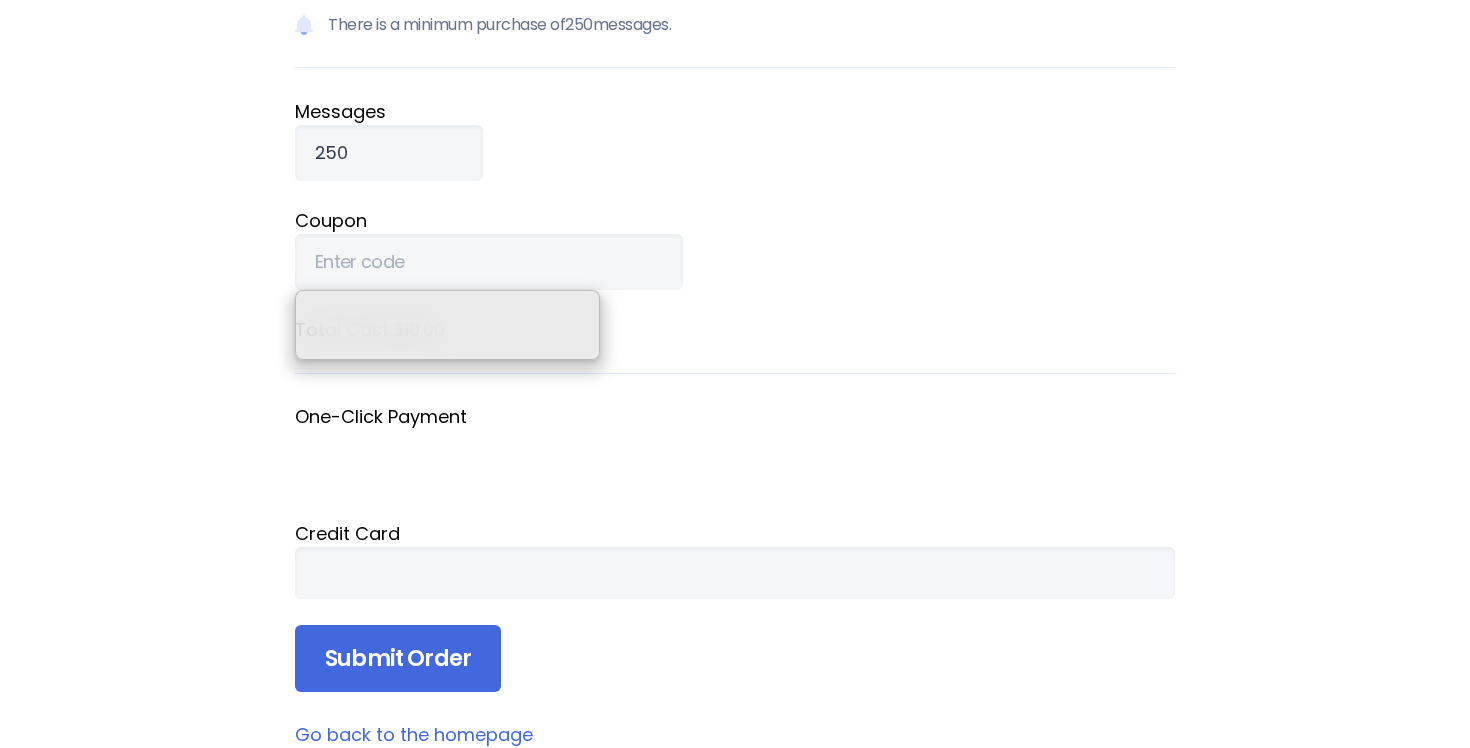 click on "There is a minimum purchase of 250 messages. Message s 250 Coupon Total Cost: $10.00 One-Click Payment Credit Card Submit Order" at bounding box center [735, 337] 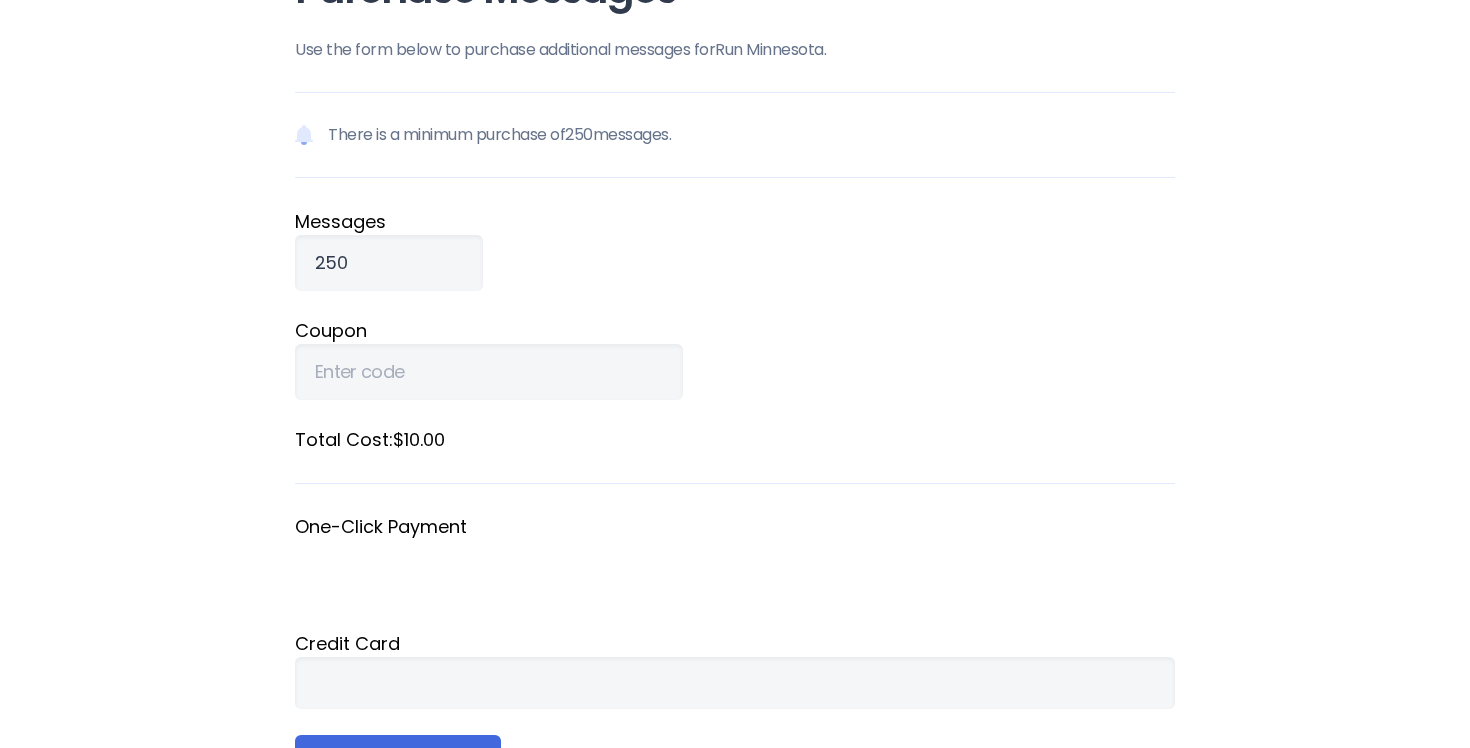 scroll, scrollTop: 234, scrollLeft: 0, axis: vertical 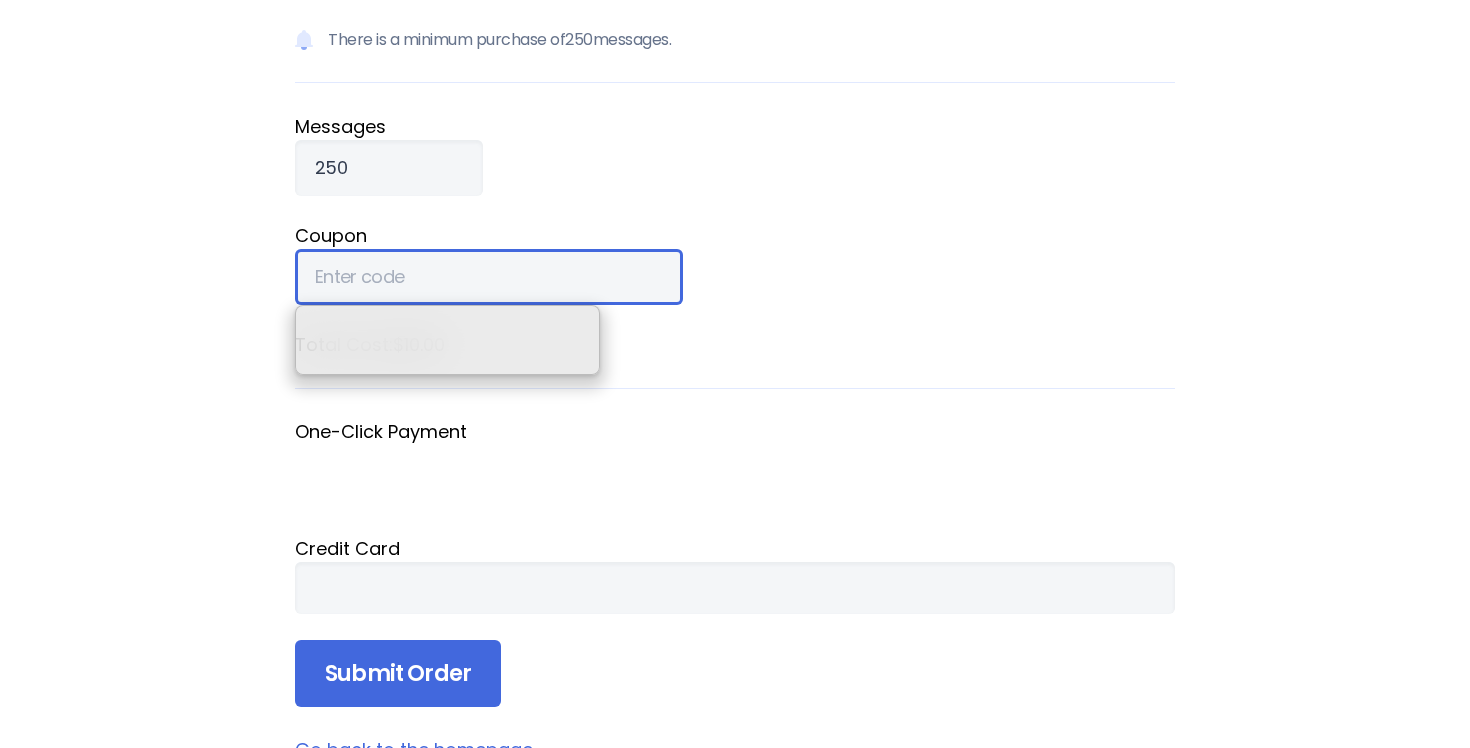 click on "Coupon" at bounding box center (489, 277) 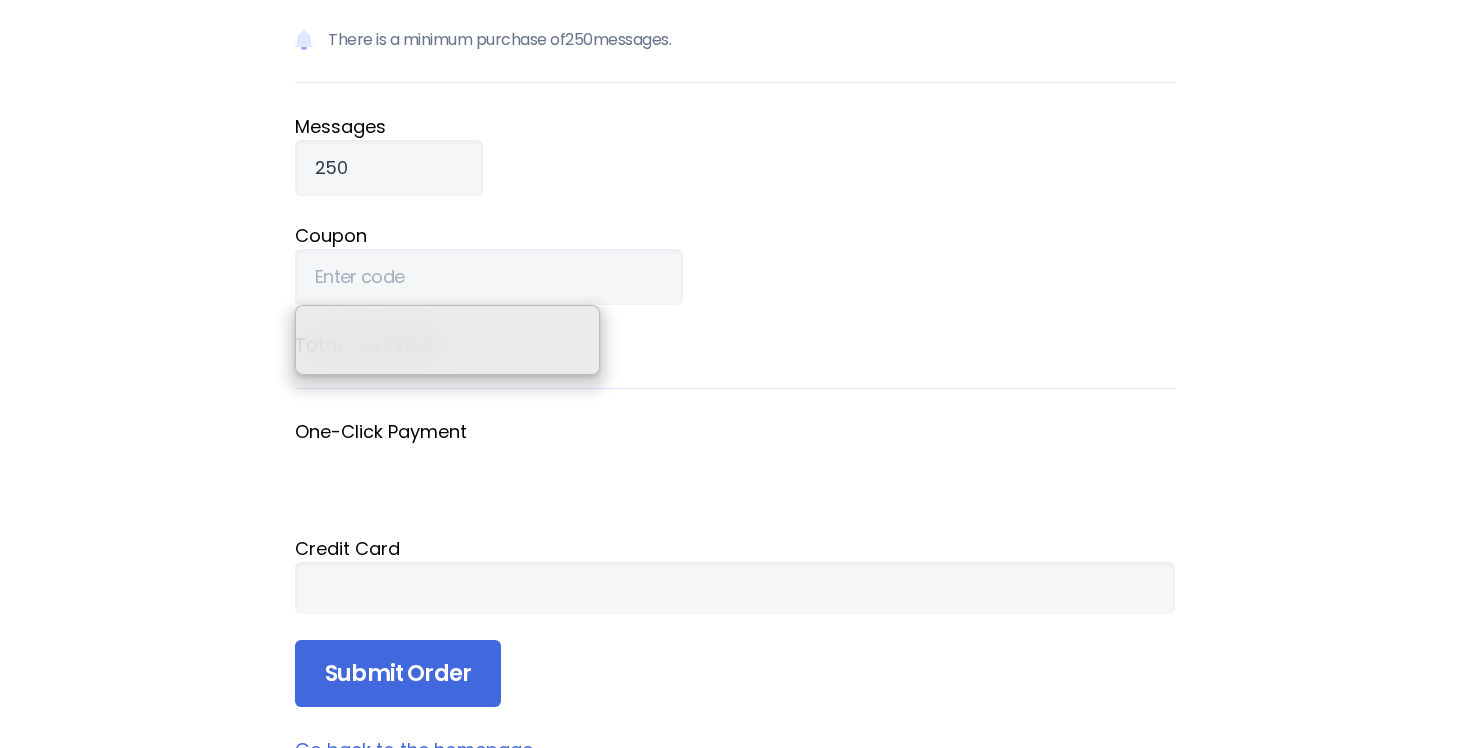 drag, startPoint x: 601, startPoint y: 216, endPoint x: 527, endPoint y: 342, distance: 146.12323 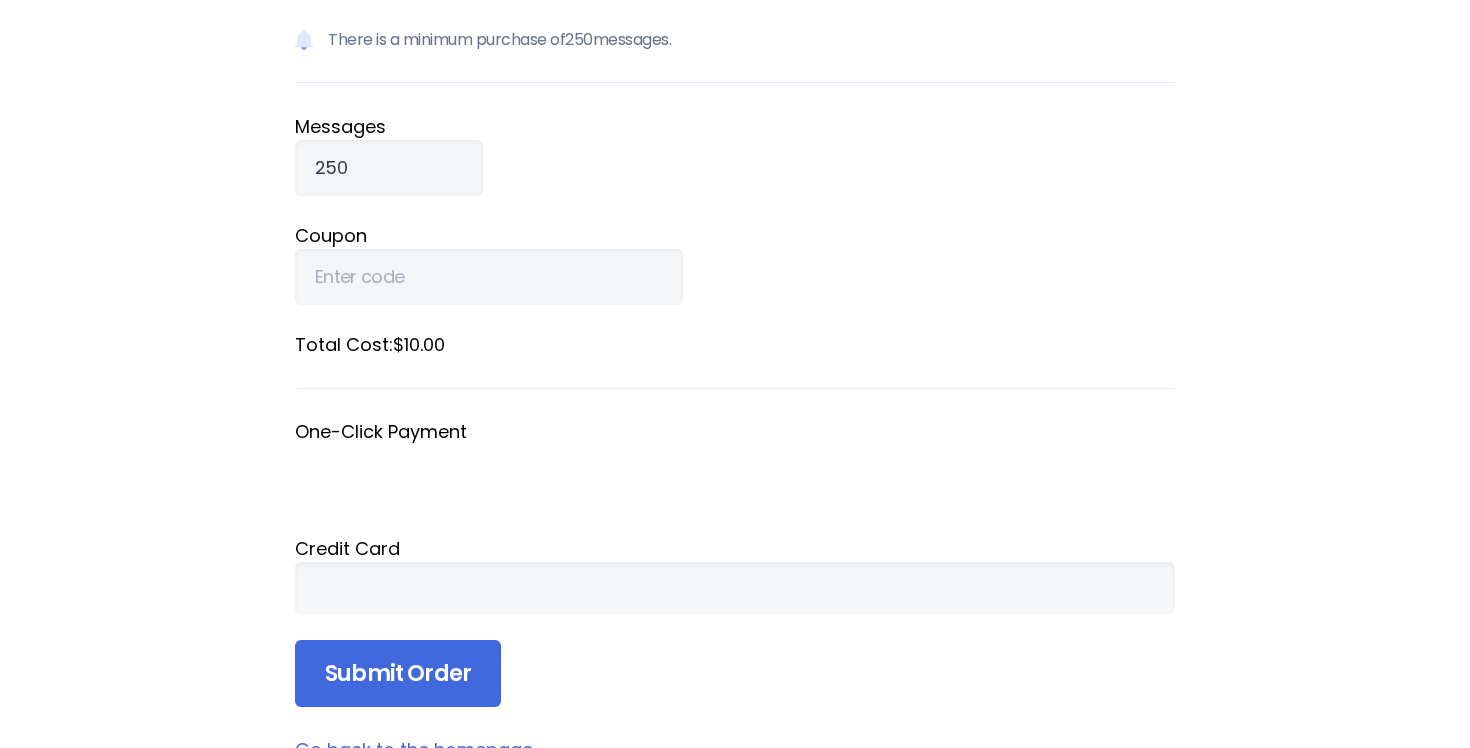 click at bounding box center [735, 588] 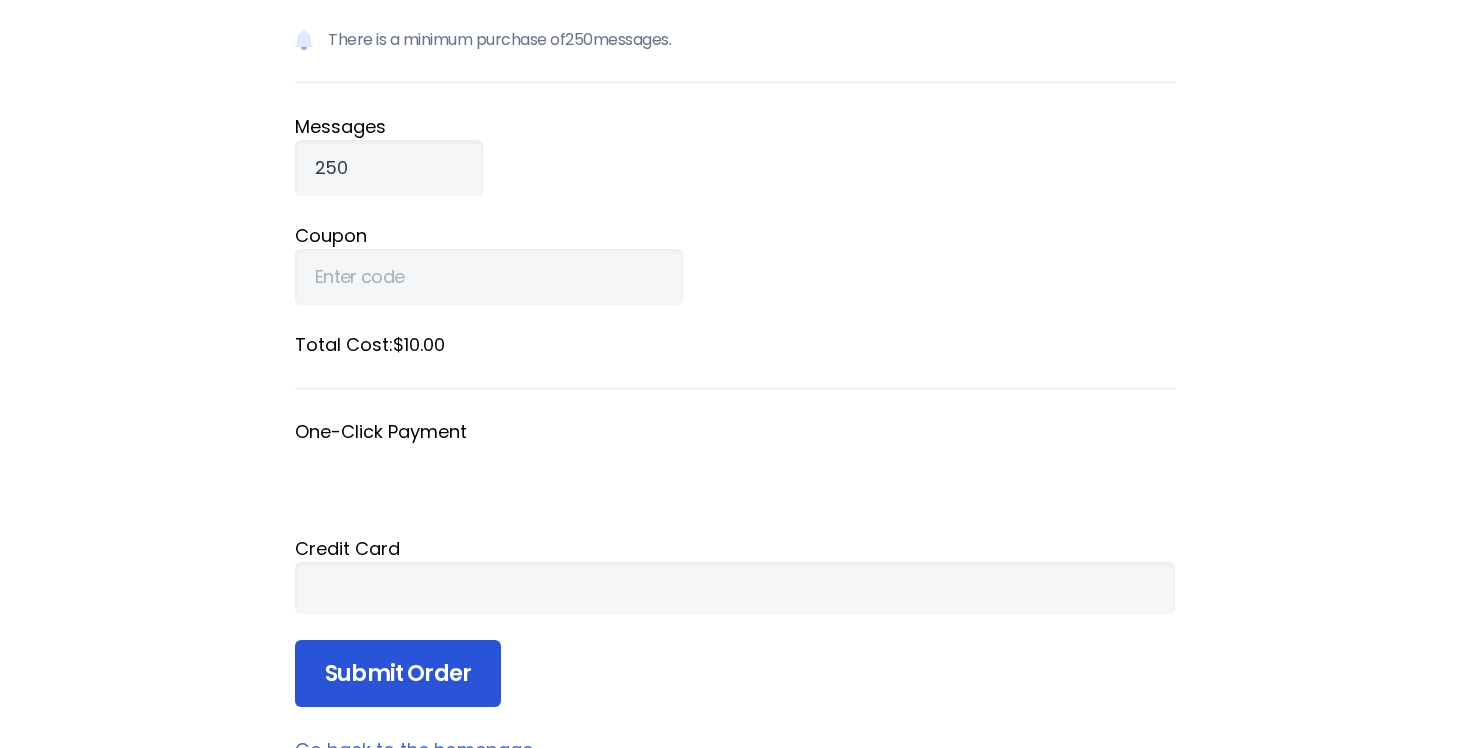 click on "Submit Order" at bounding box center [398, 674] 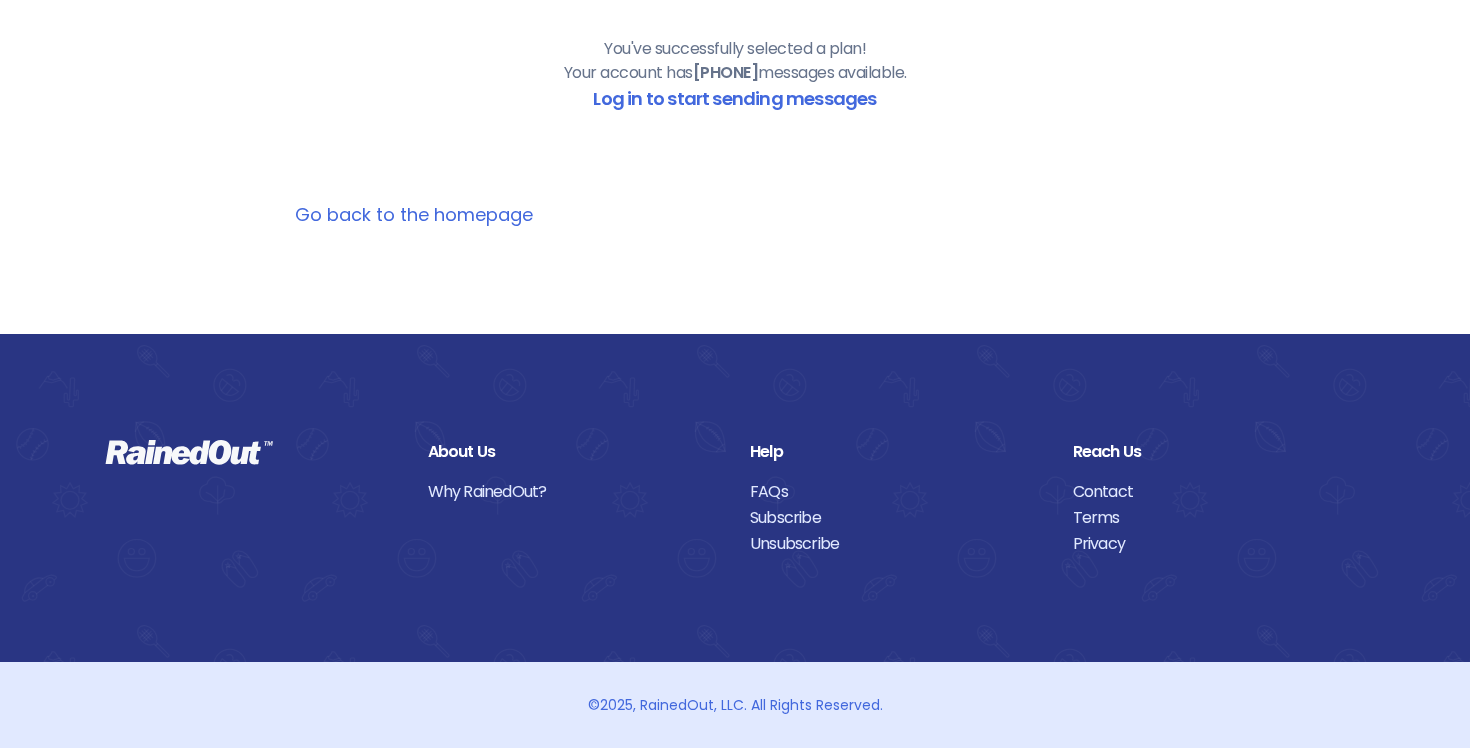 scroll, scrollTop: 0, scrollLeft: 0, axis: both 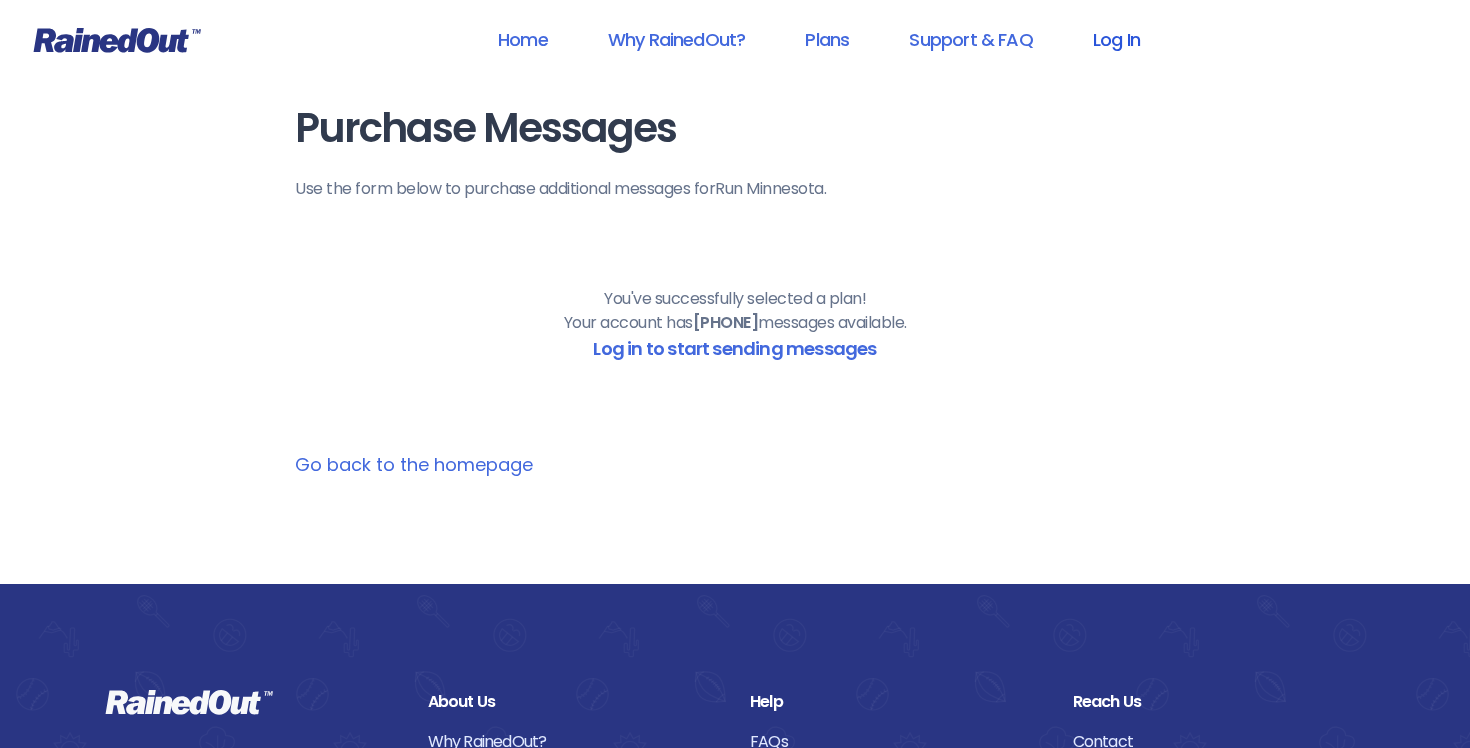 click on "Log In" at bounding box center [1116, 39] 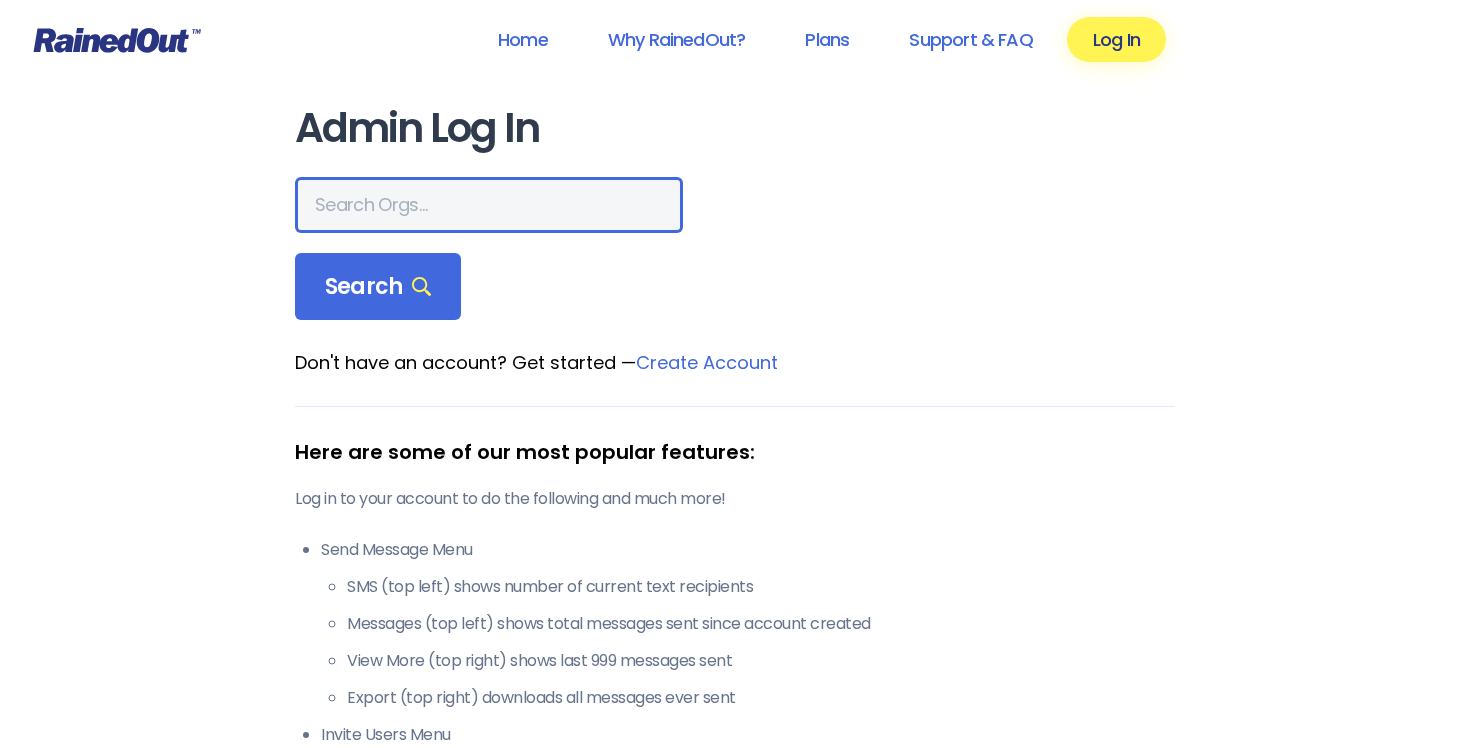 click at bounding box center [489, 205] 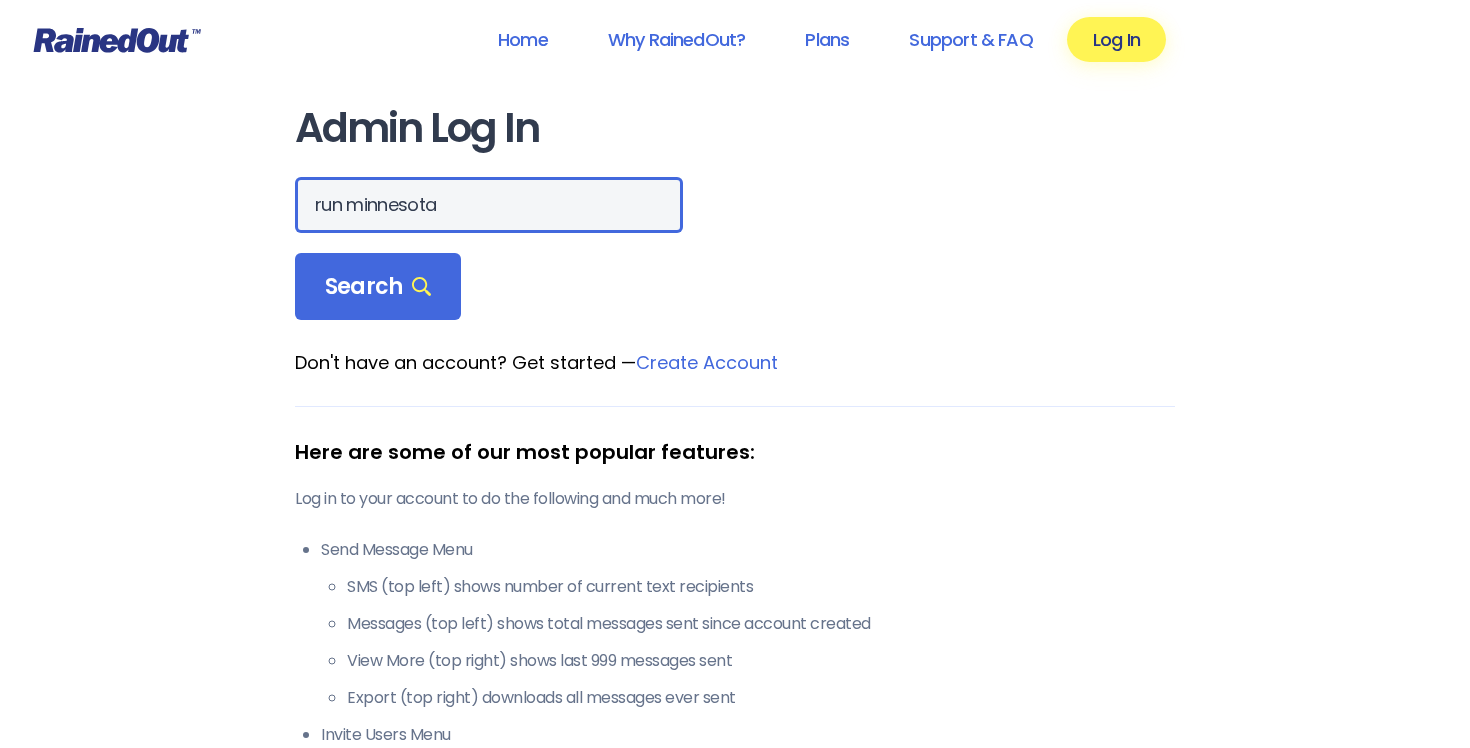 type on "Run [STATE]" 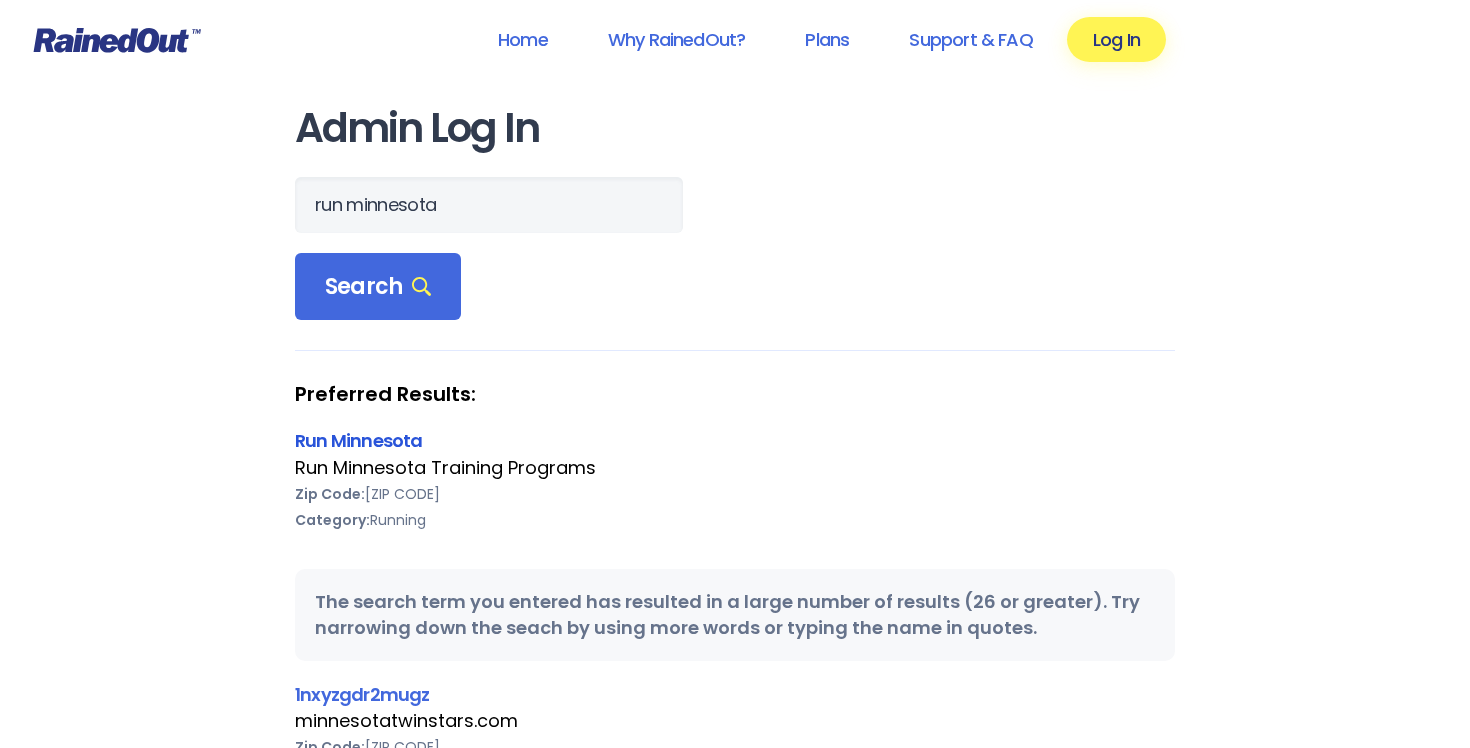 click on "Run [STATE]" at bounding box center (358, 440) 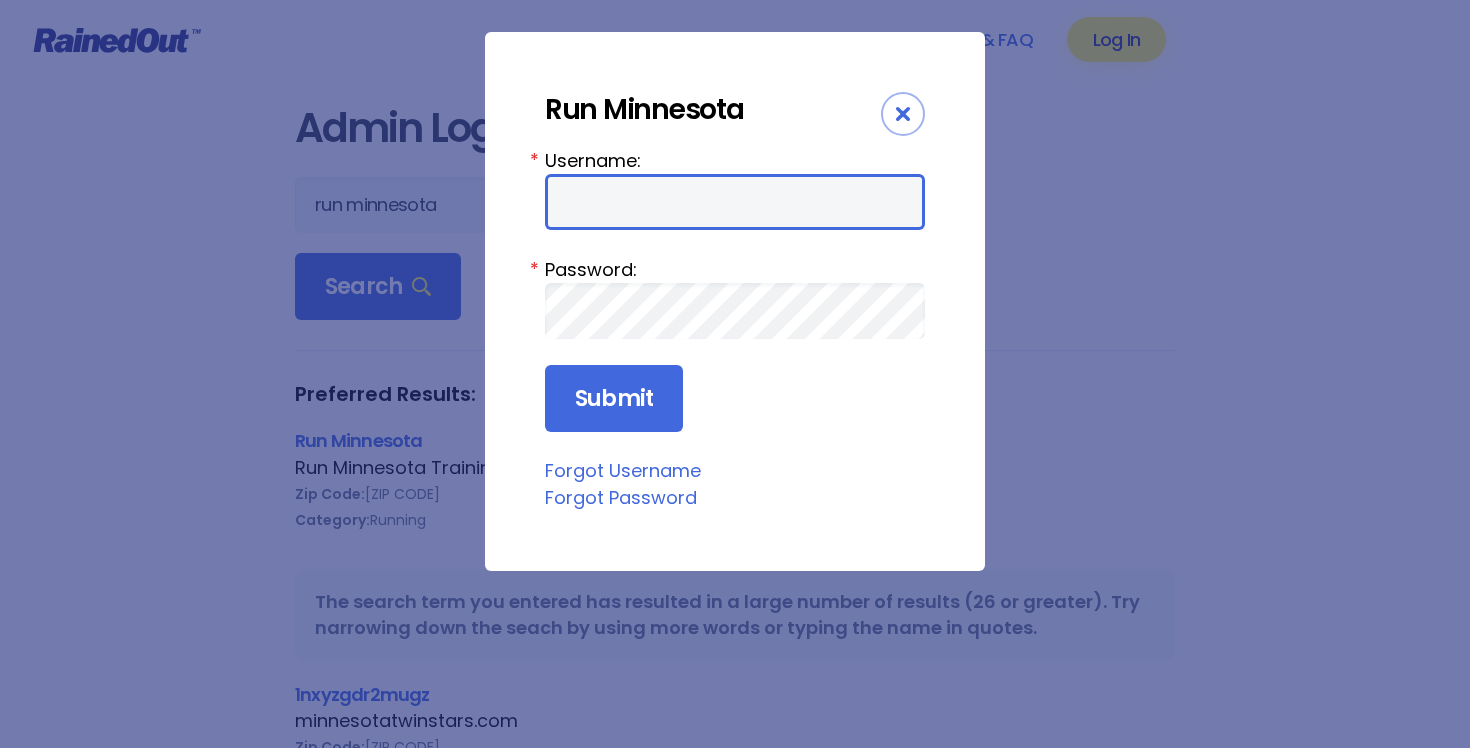 type on "RMCoach" 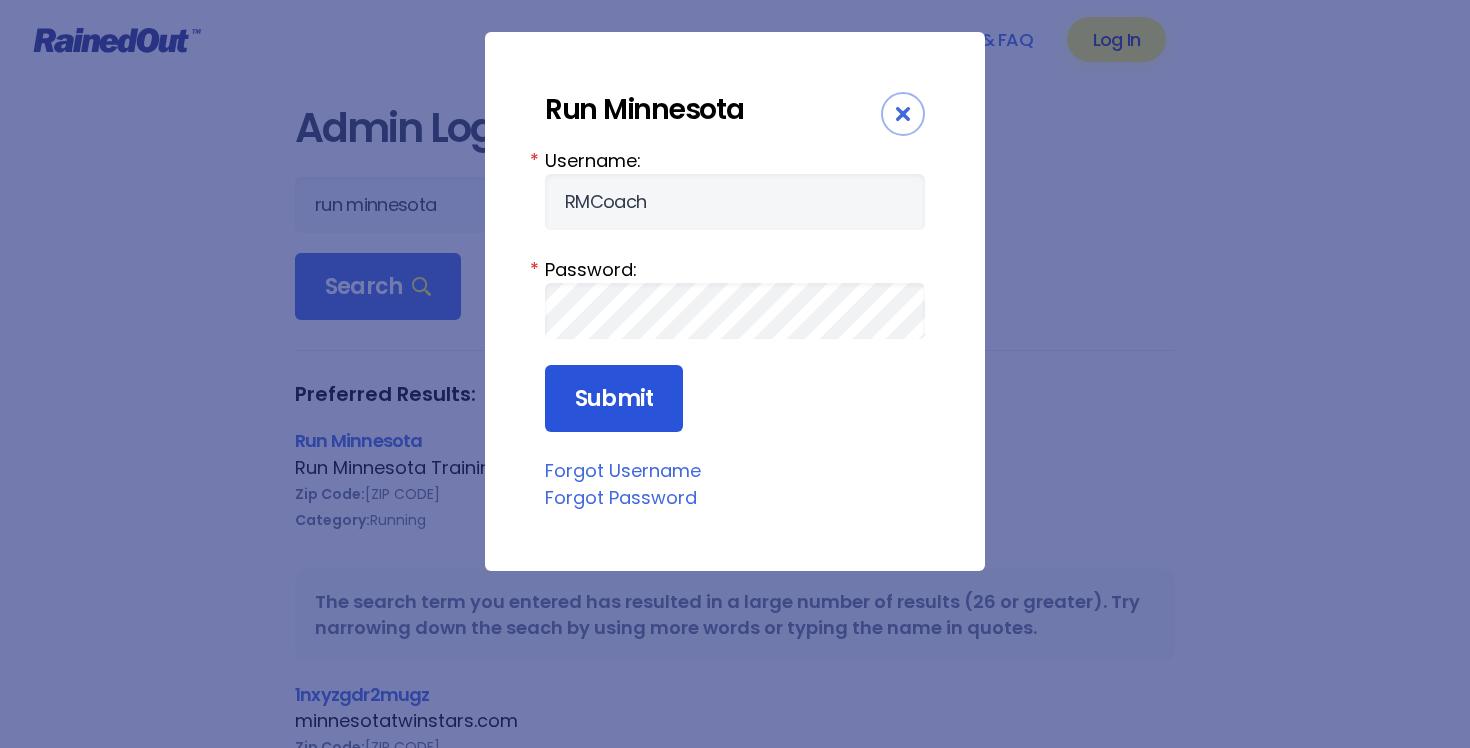 click on "Submit" at bounding box center [614, 399] 